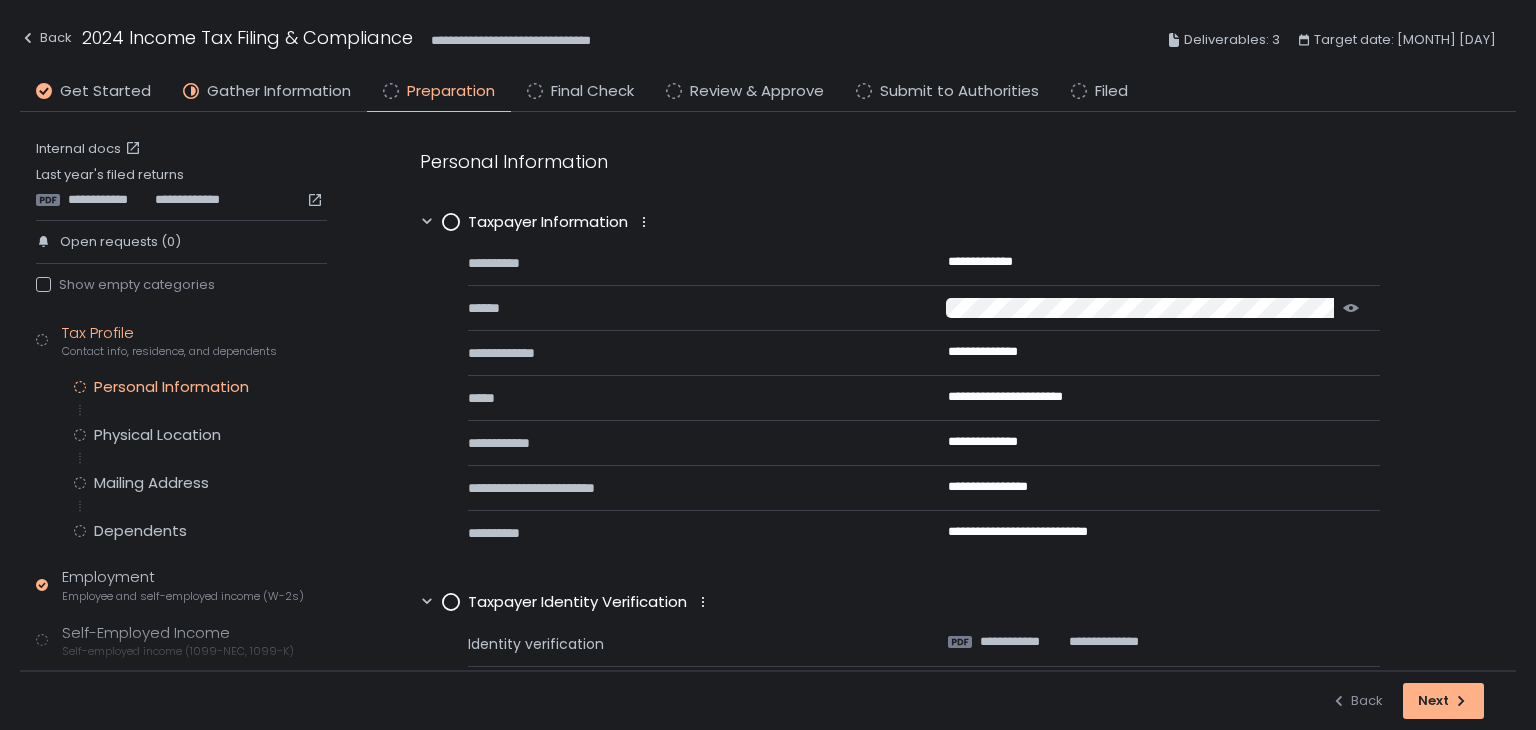 scroll, scrollTop: 0, scrollLeft: 0, axis: both 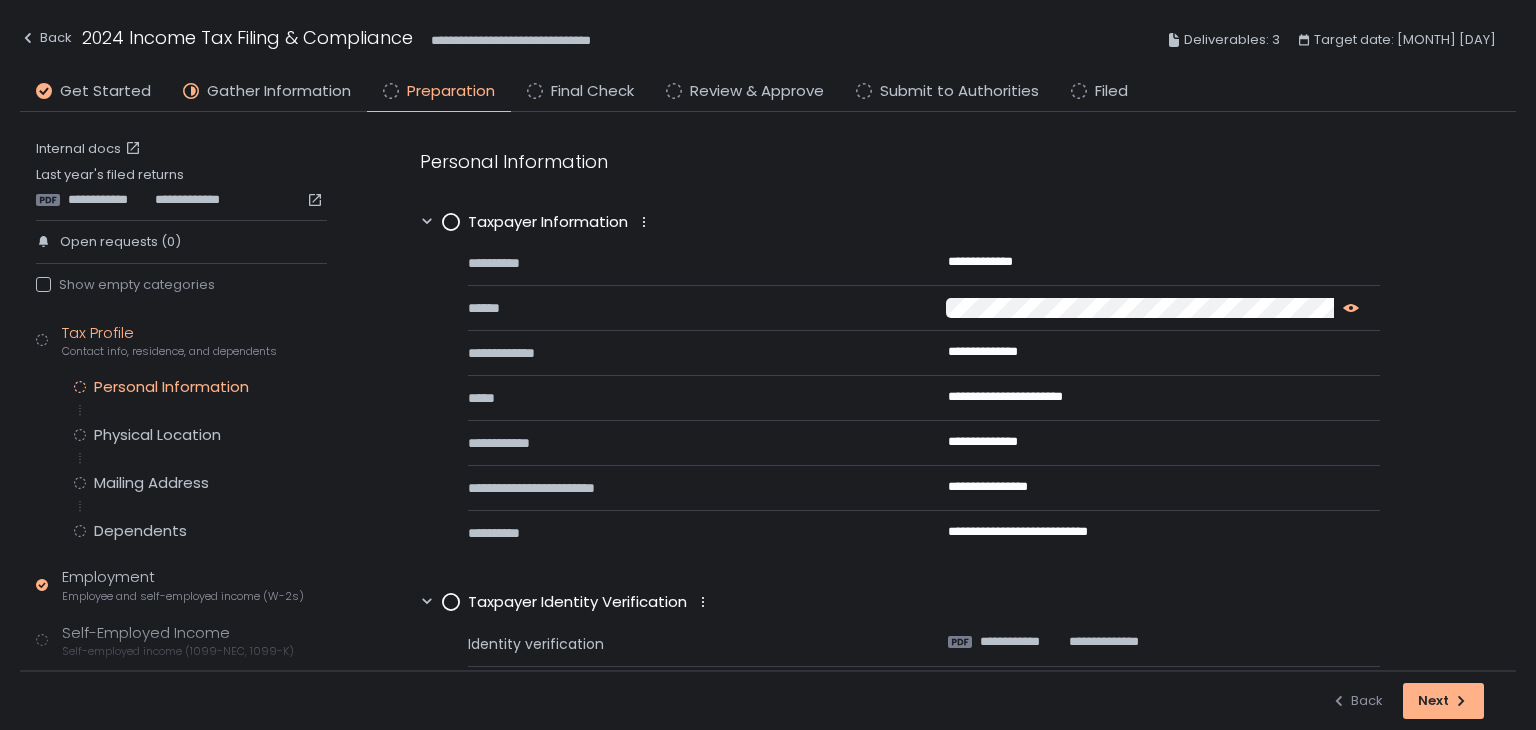 click 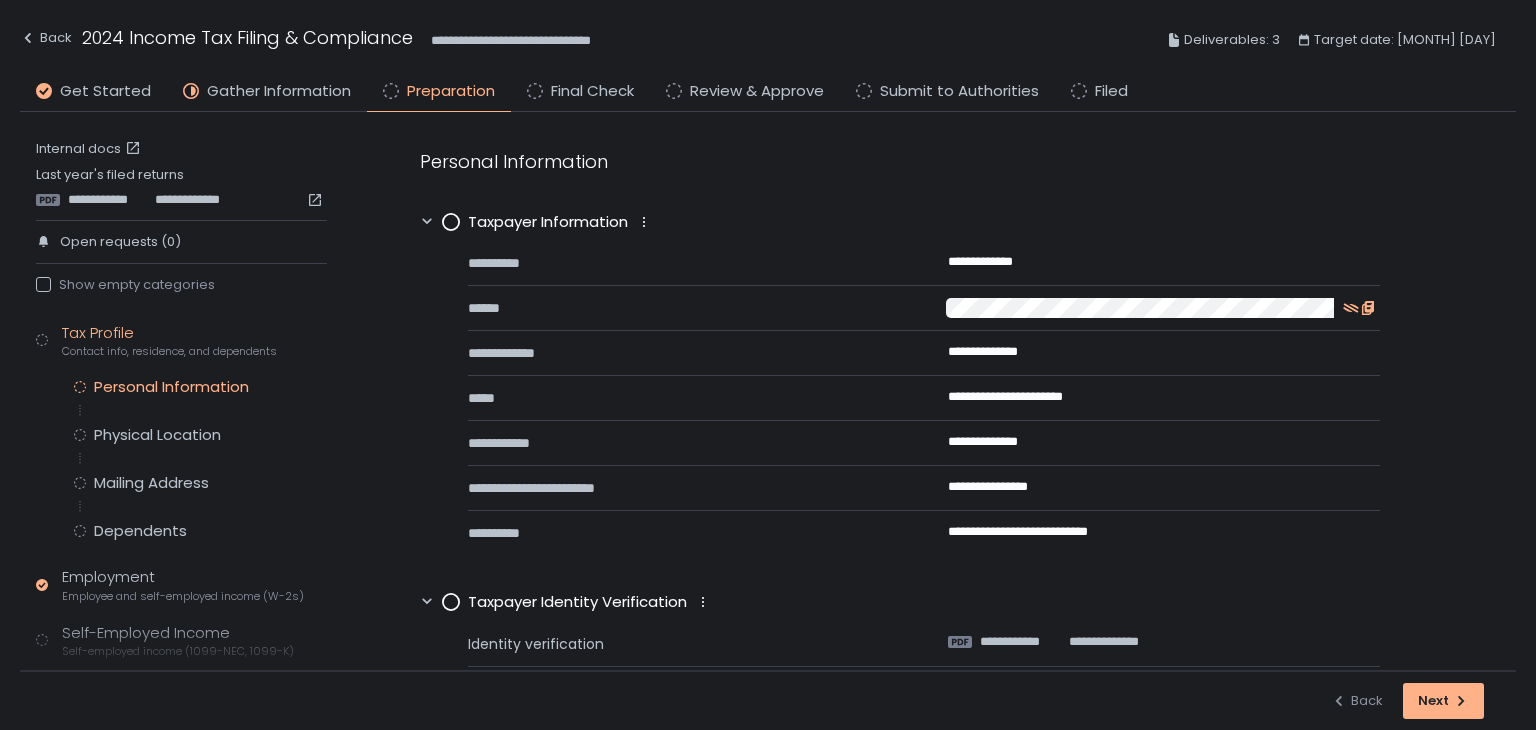 click 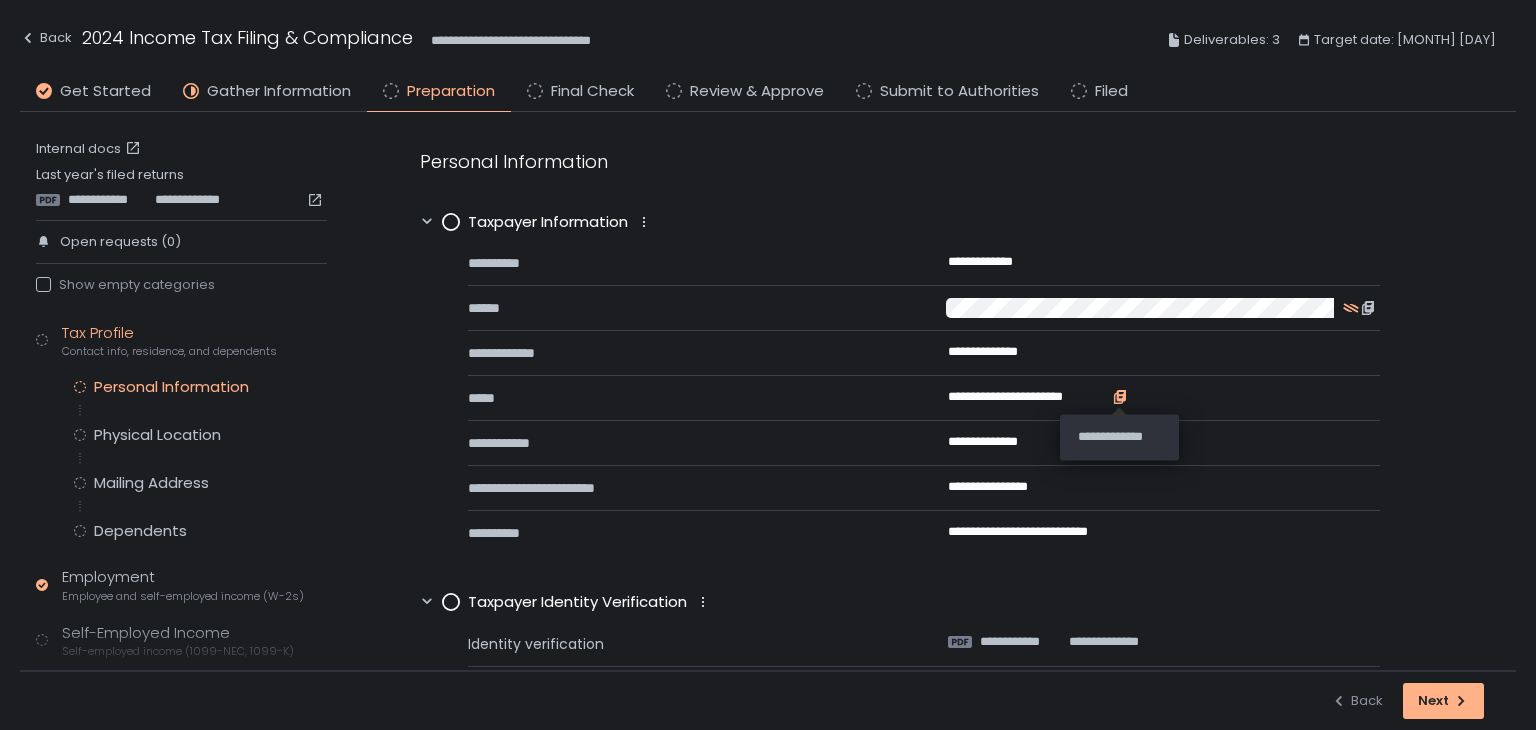 click 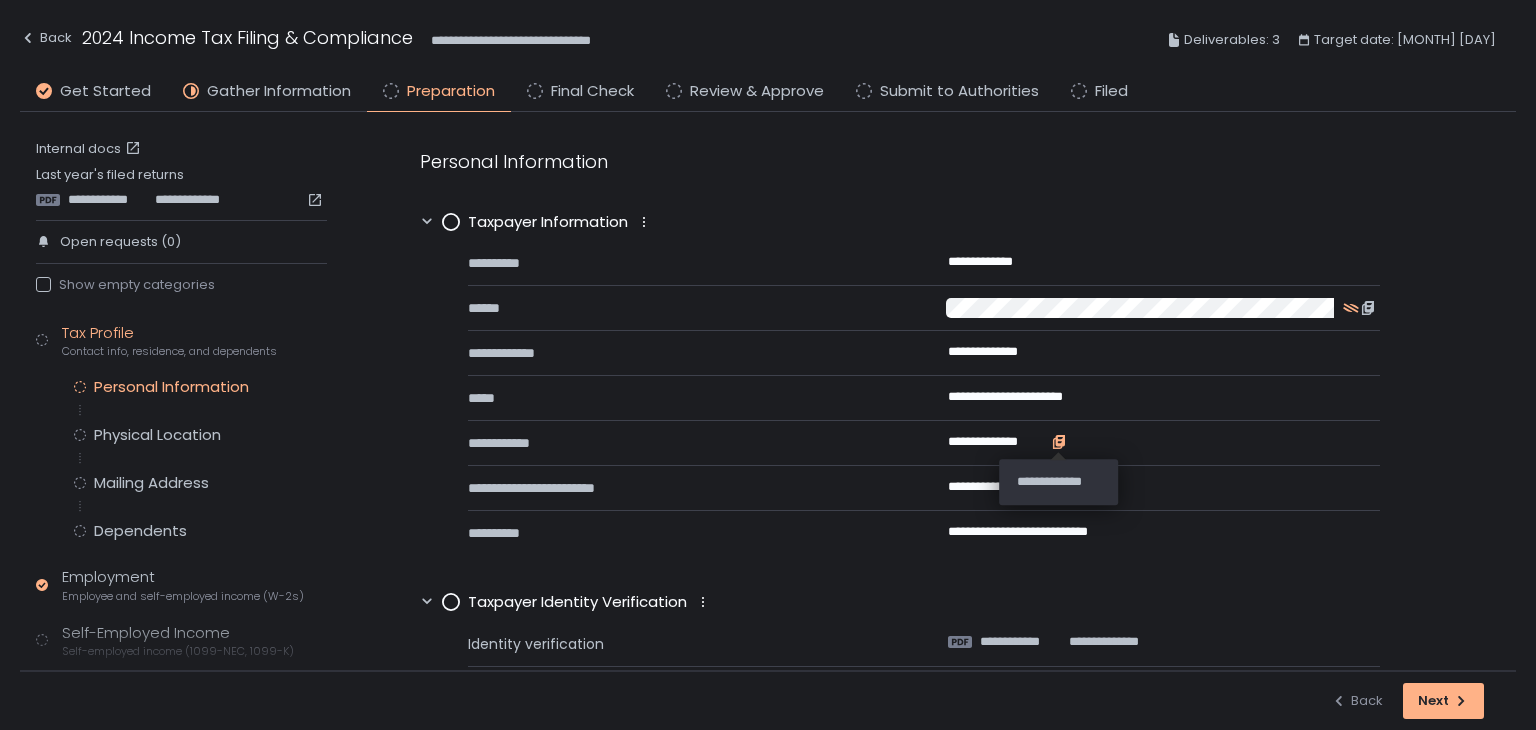 click 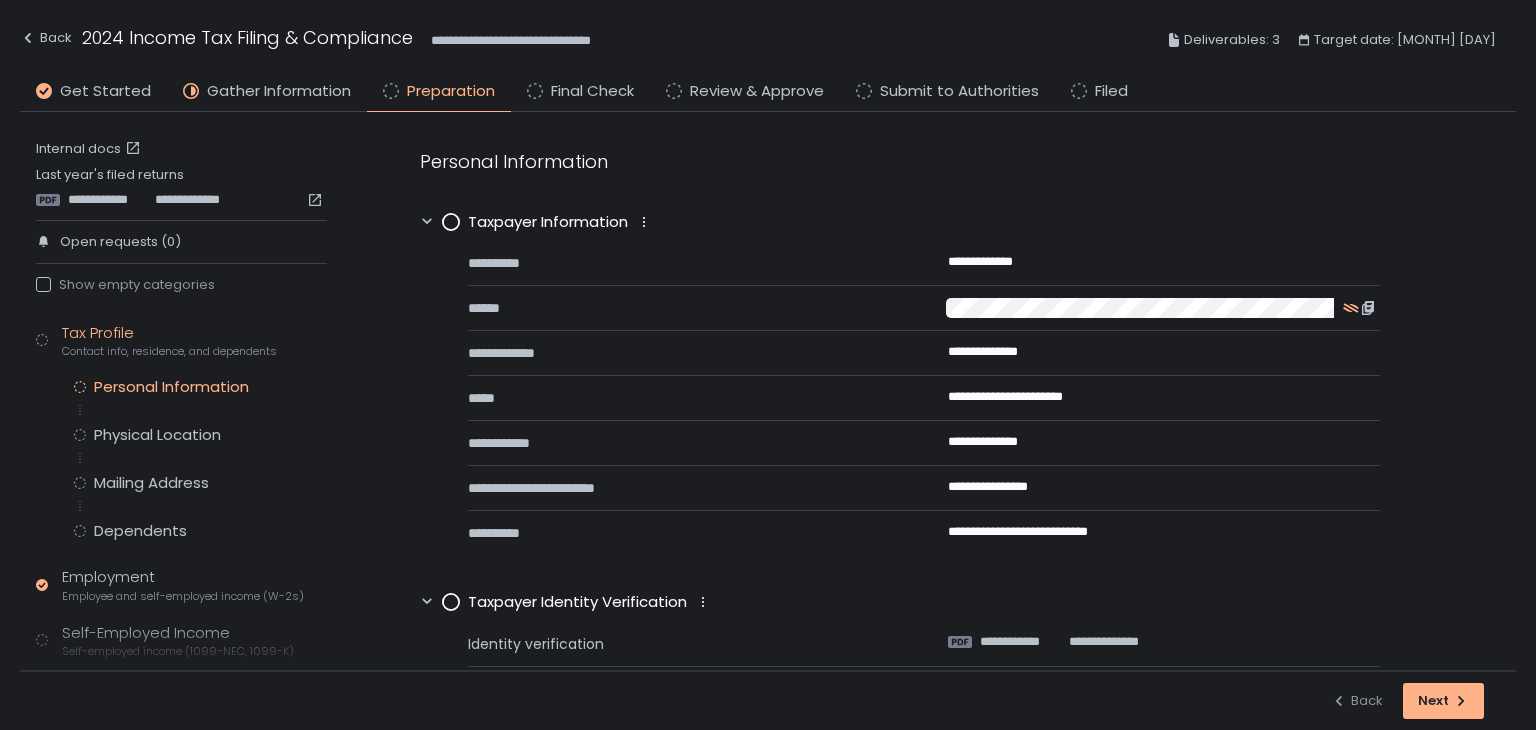 click 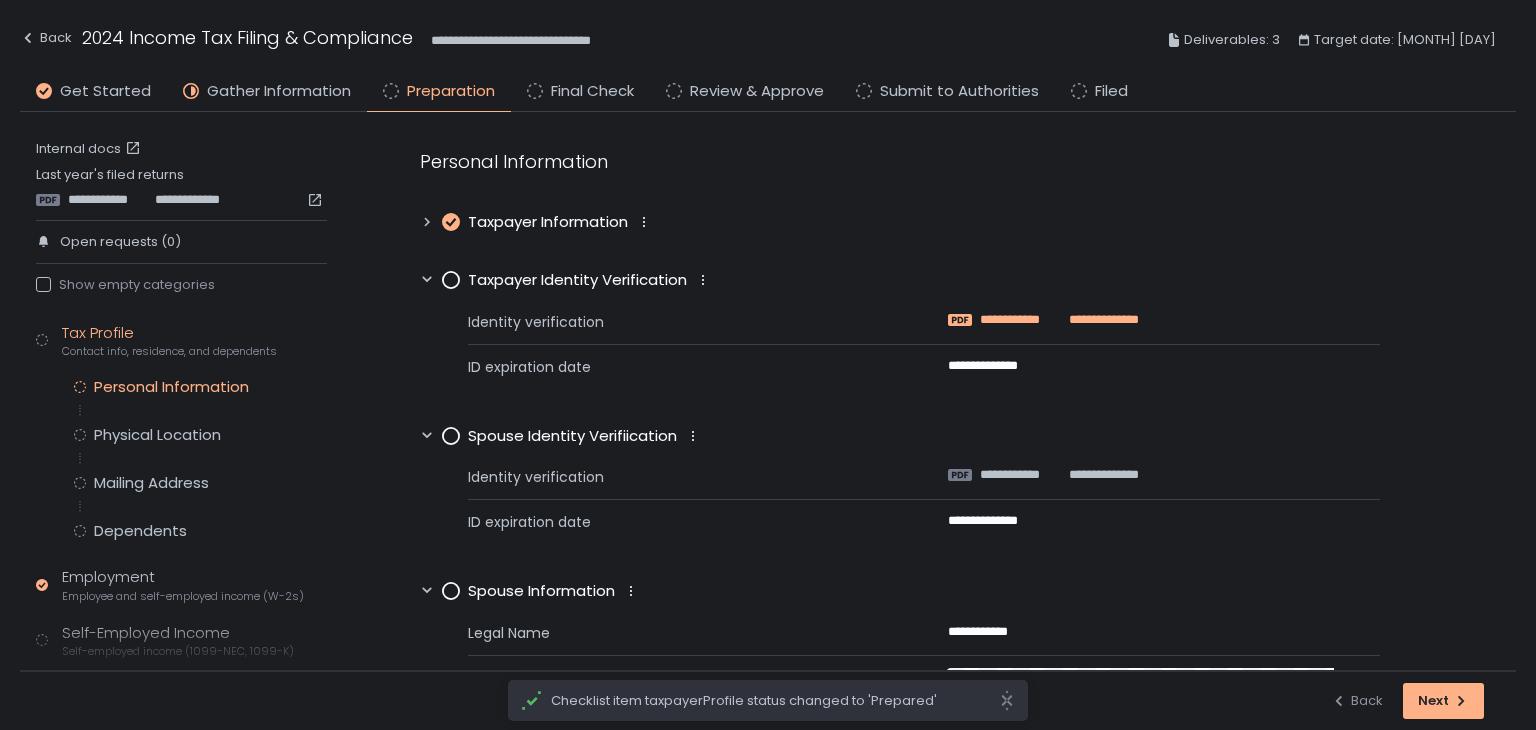 click on "**********" at bounding box center [1019, 320] 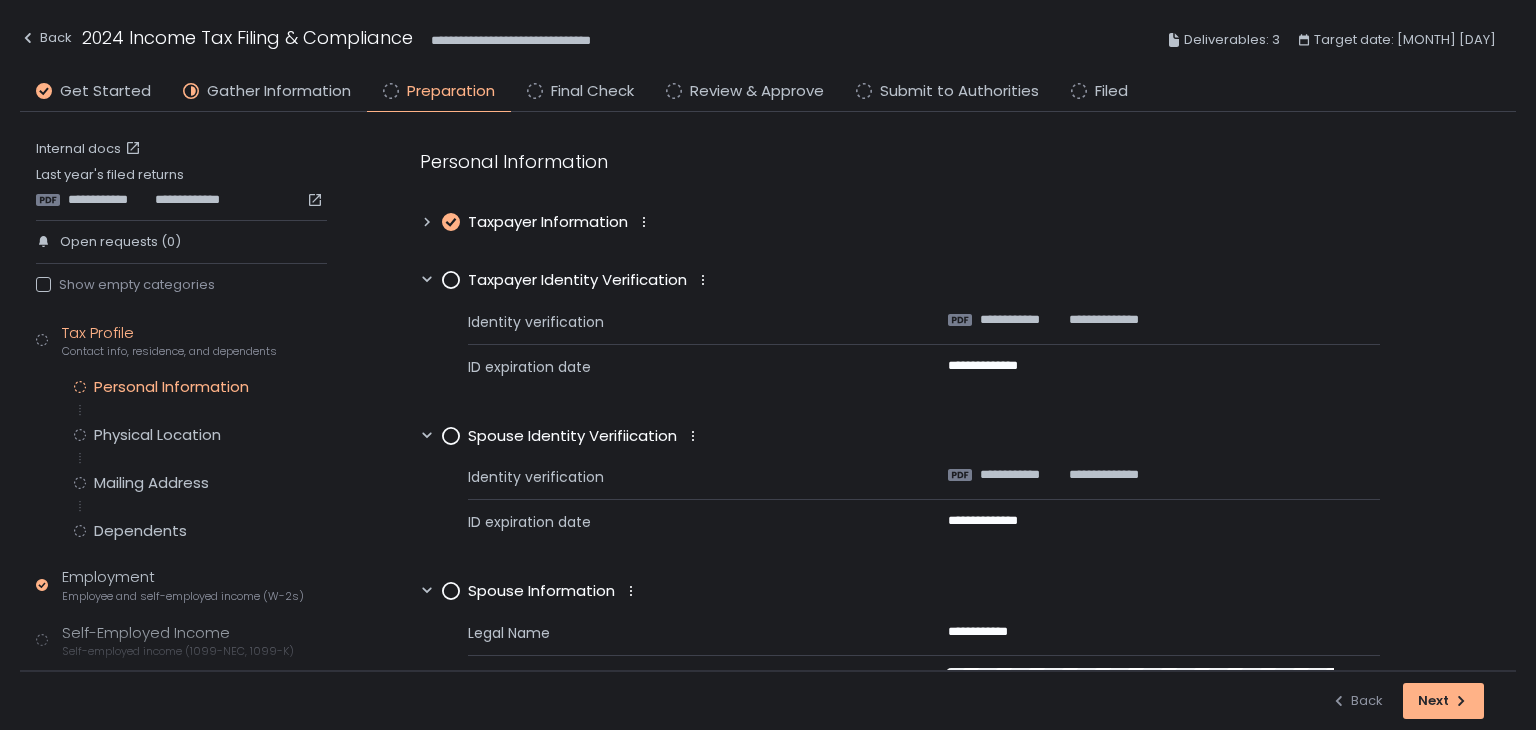 click 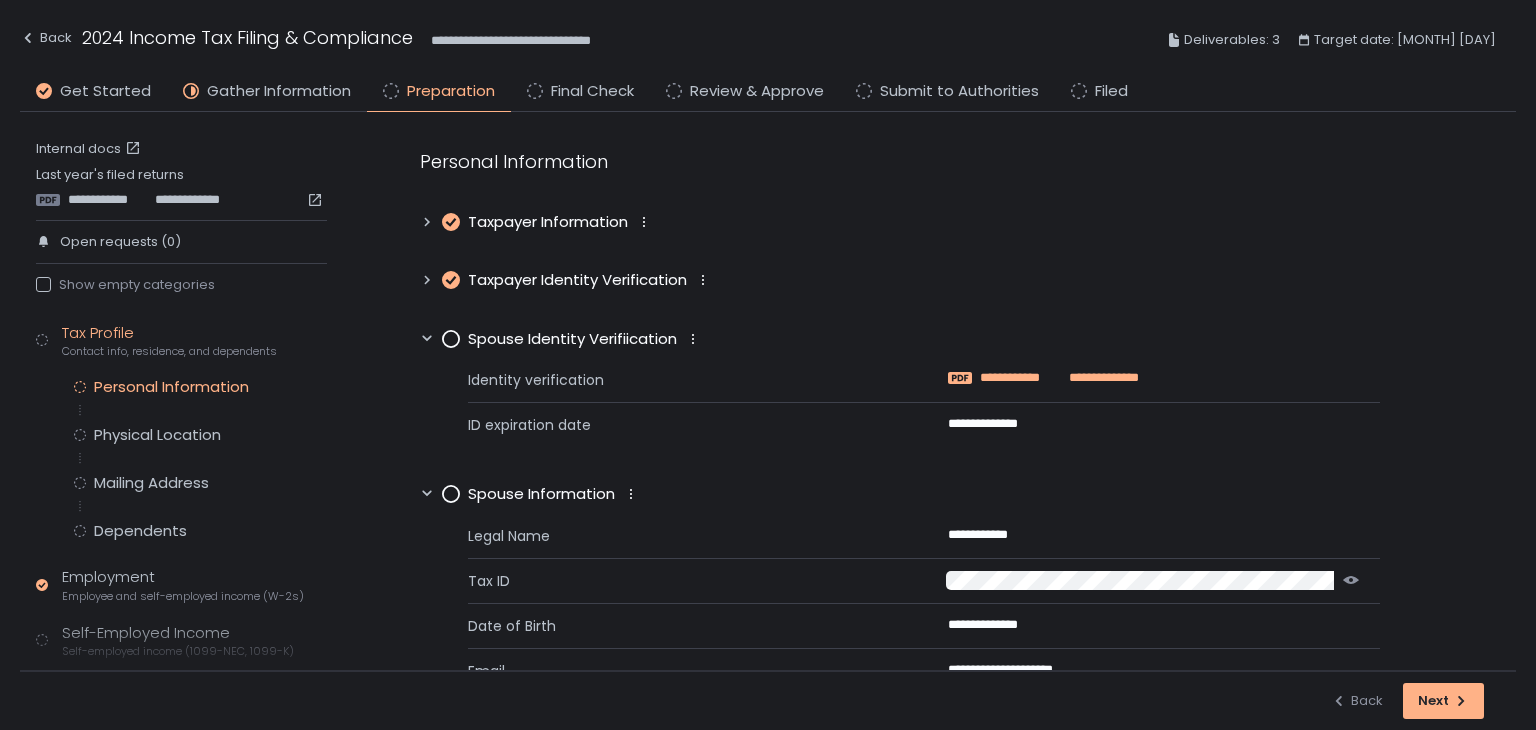 click on "**********" at bounding box center [1019, 378] 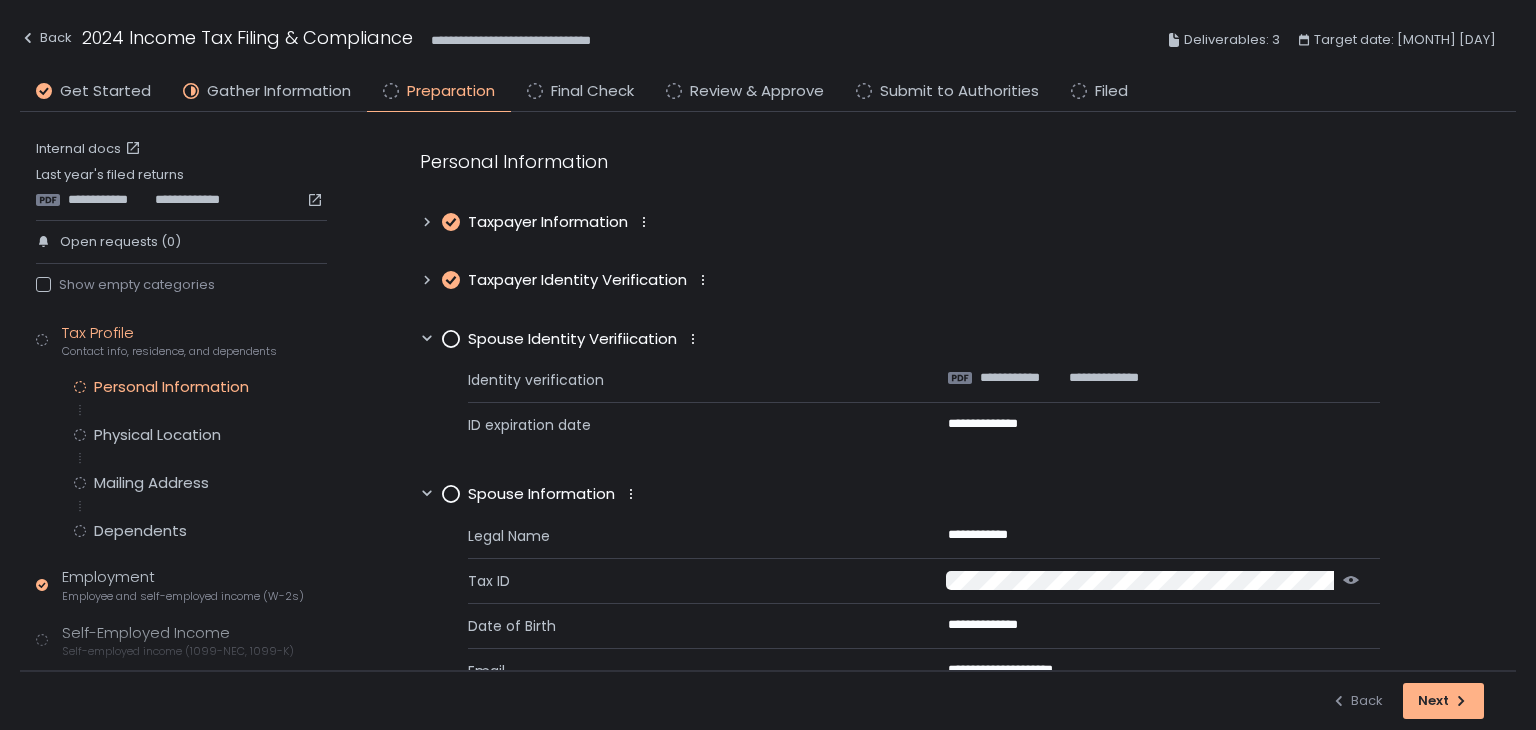 click 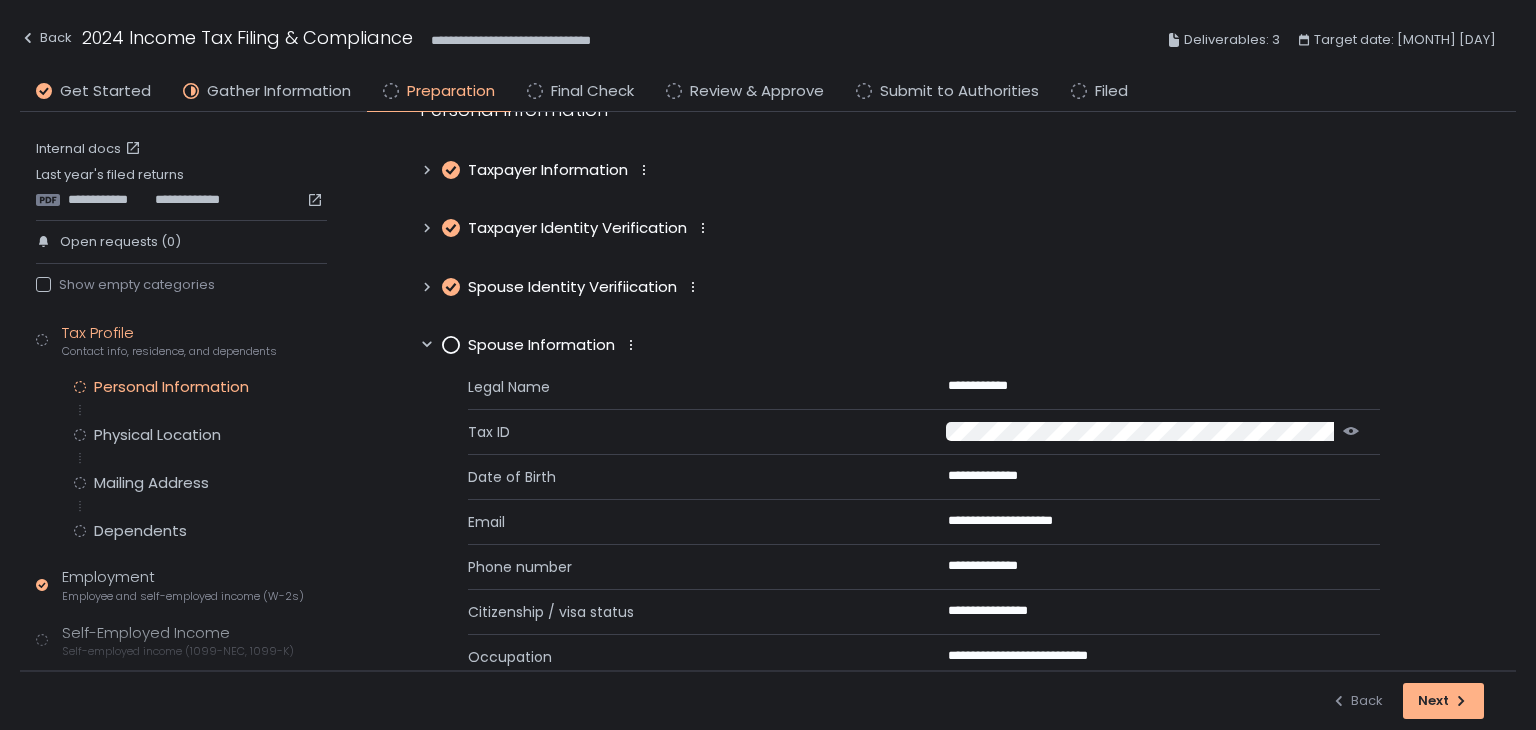 scroll, scrollTop: 95, scrollLeft: 0, axis: vertical 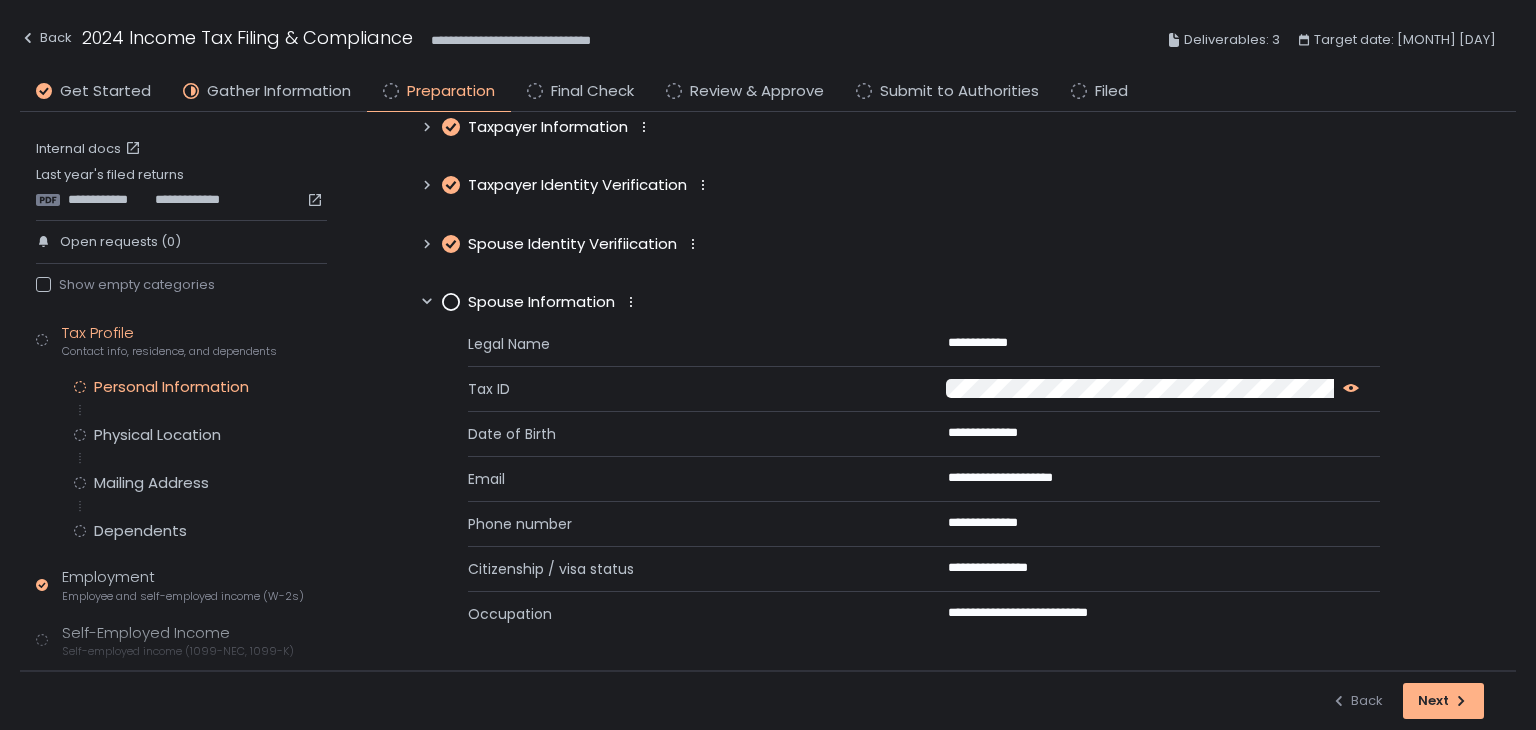 click 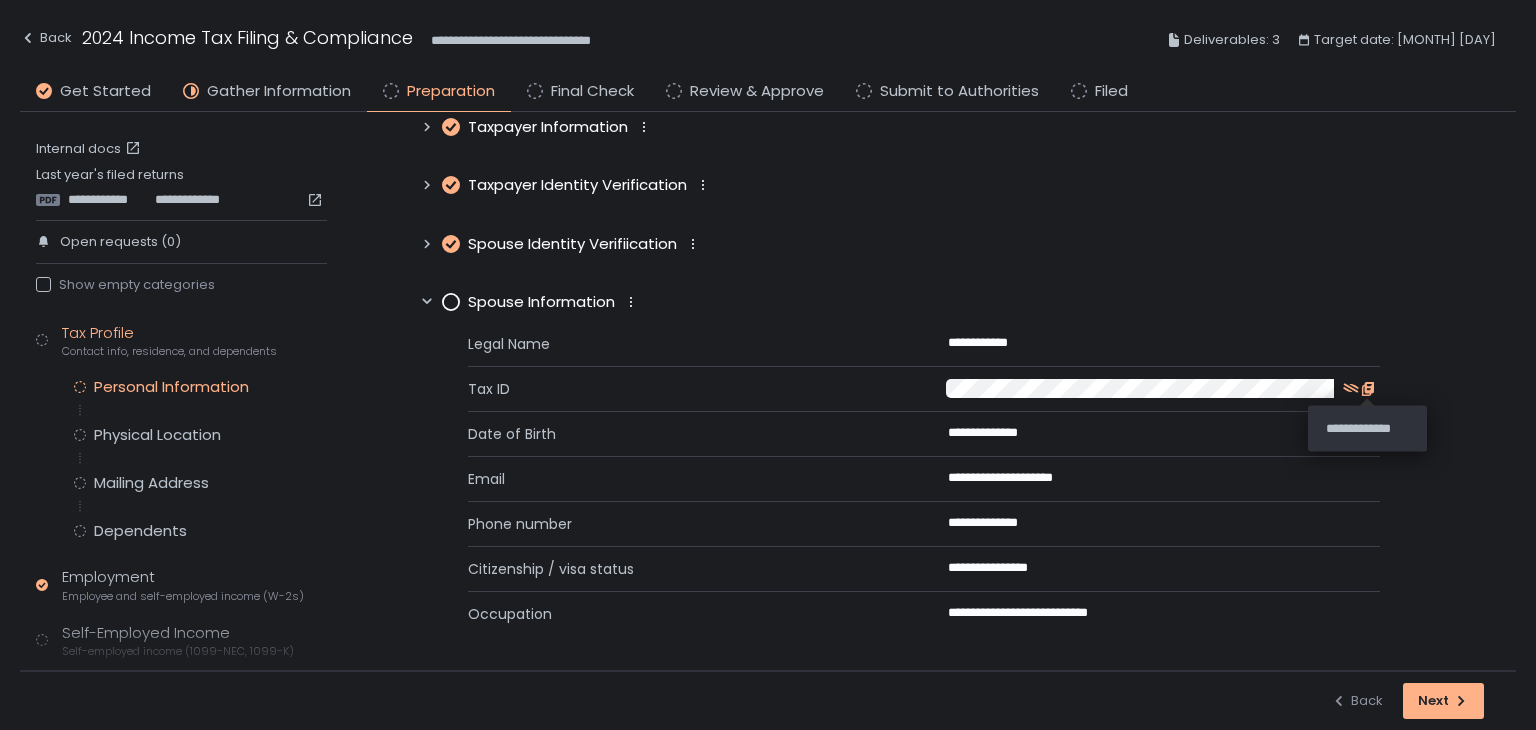 click 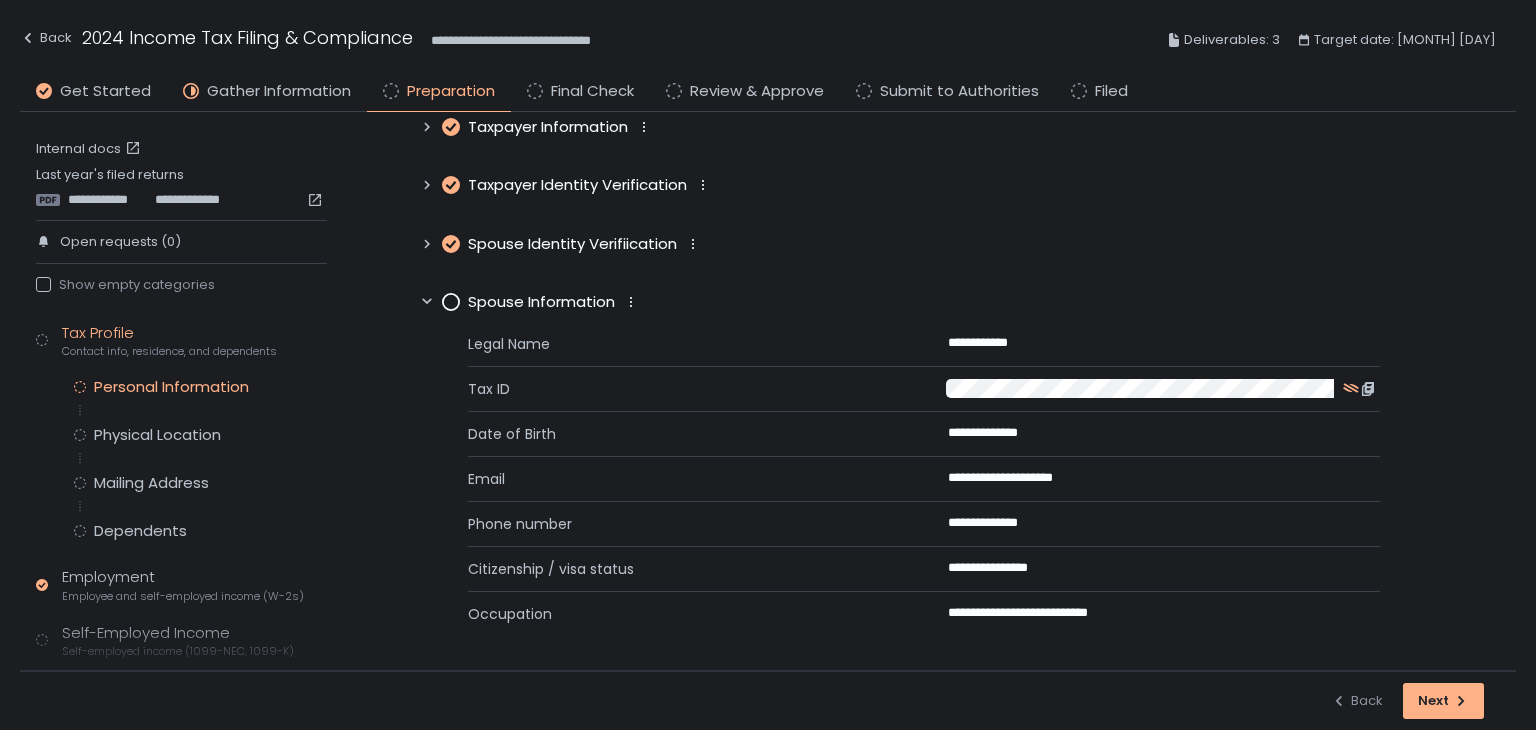click 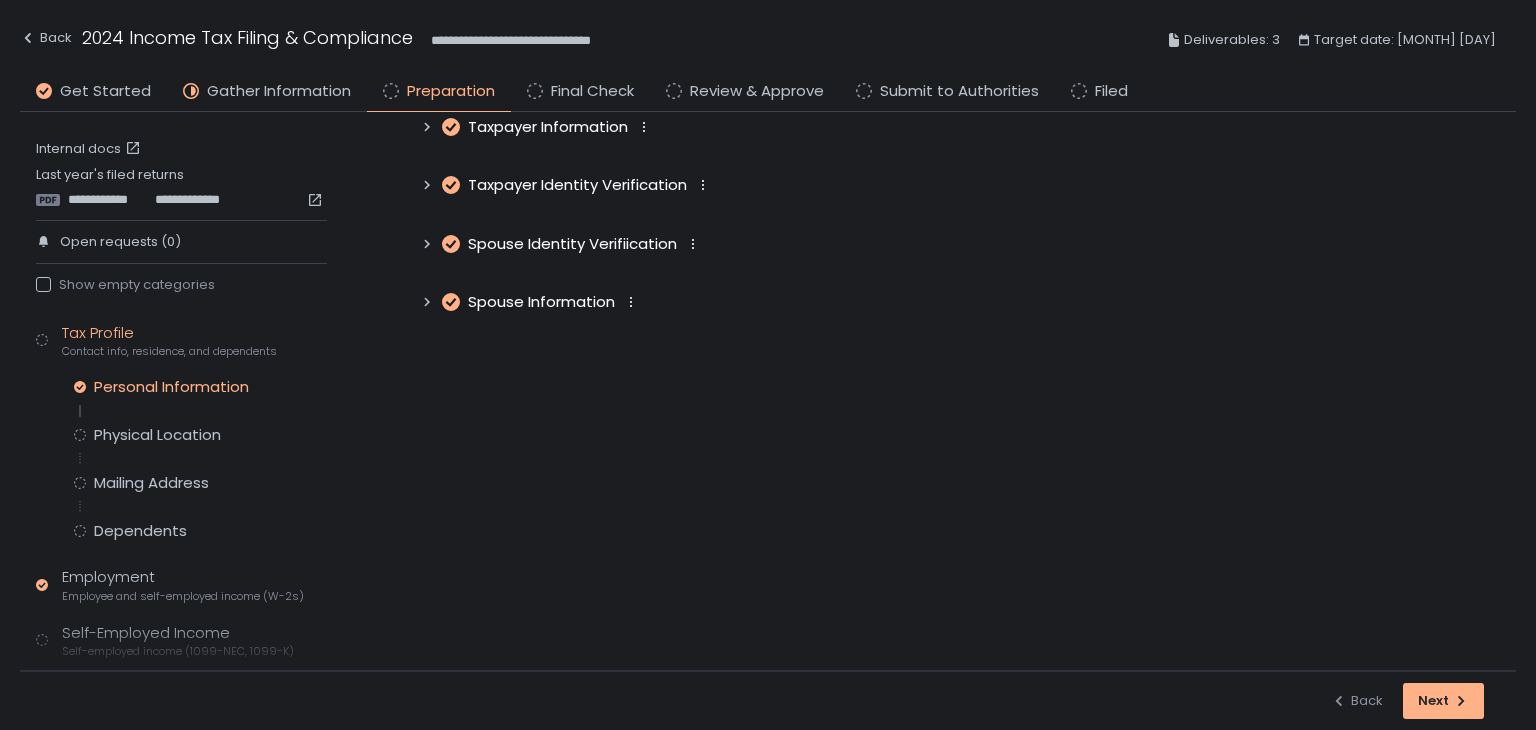 scroll, scrollTop: 0, scrollLeft: 0, axis: both 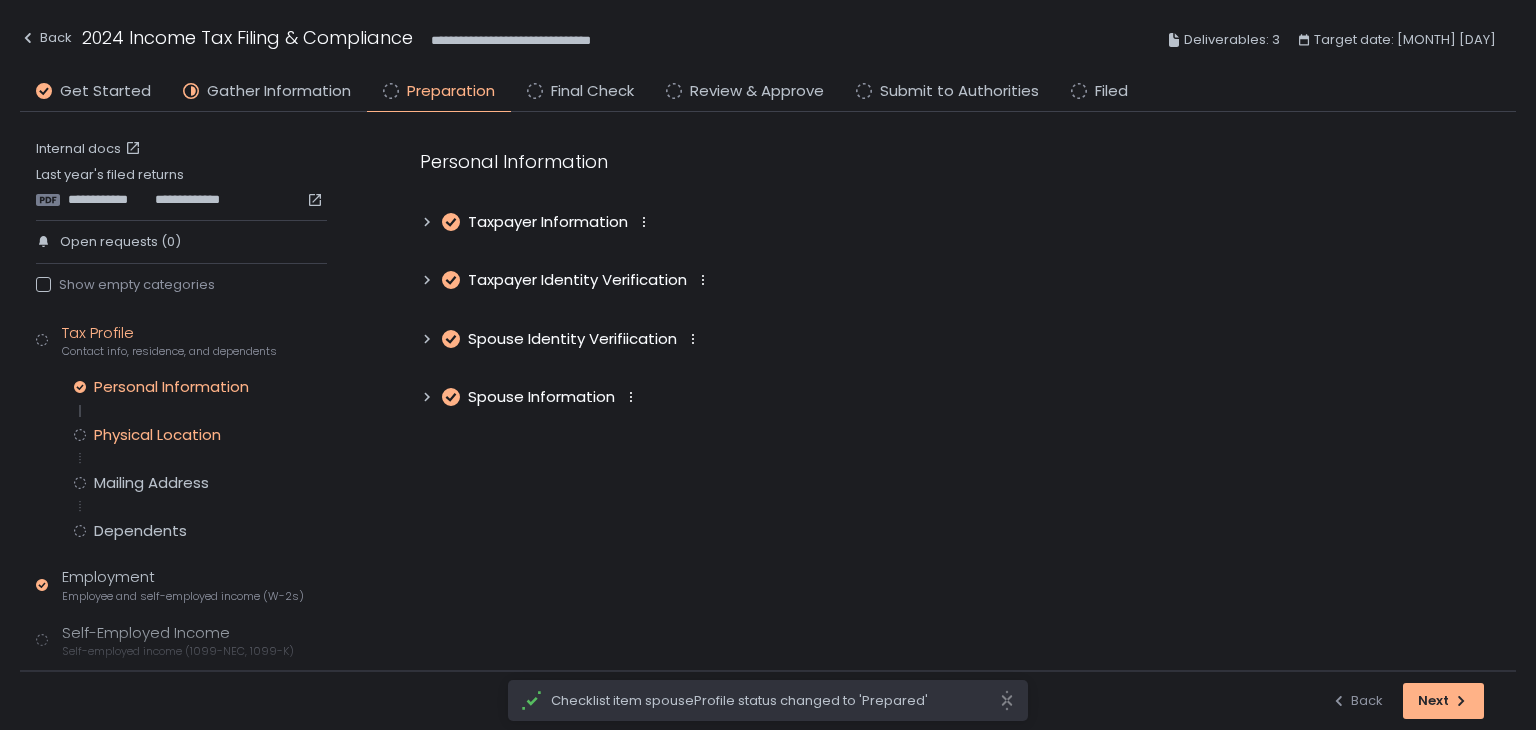 click on "Physical Location" 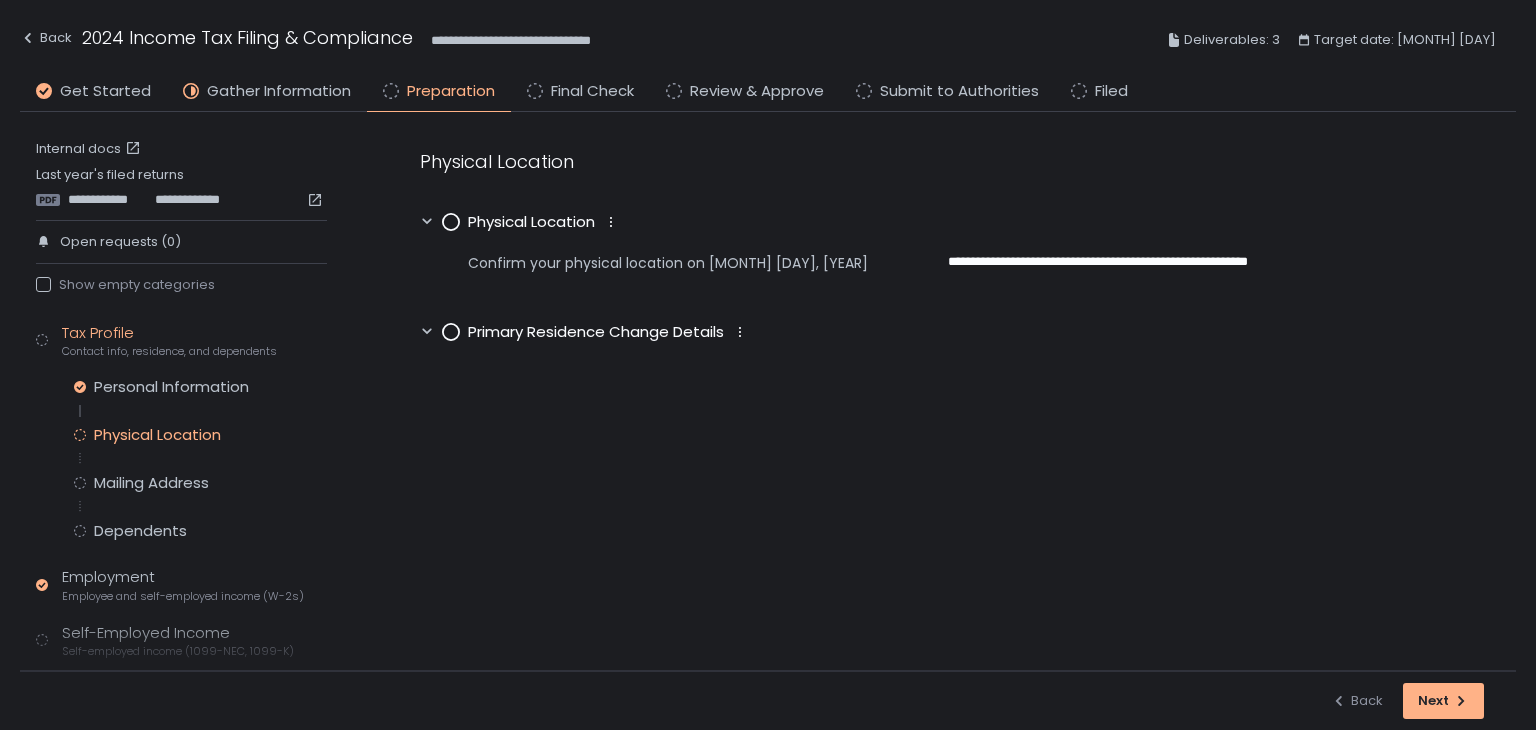 click 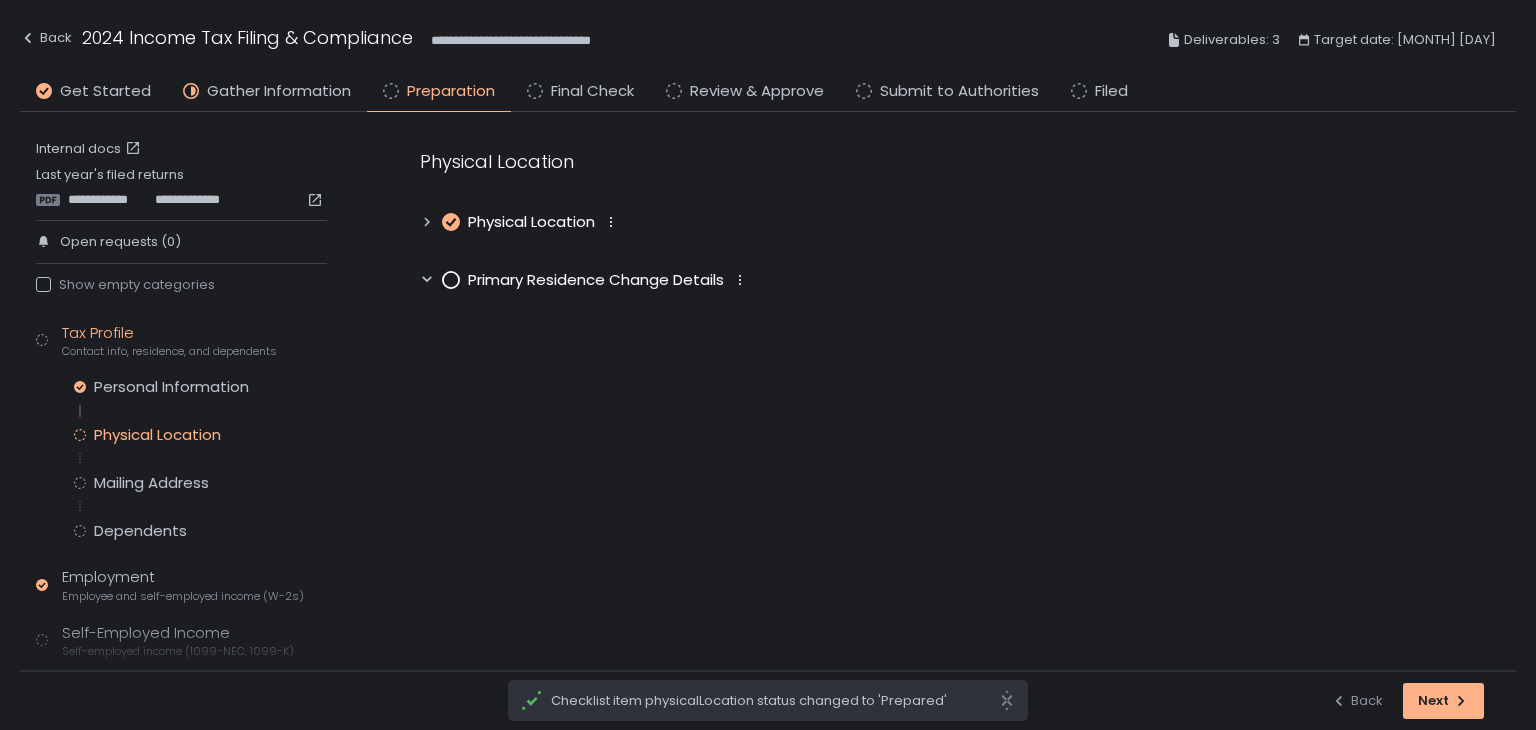 click on "Primary Residence Change Details" 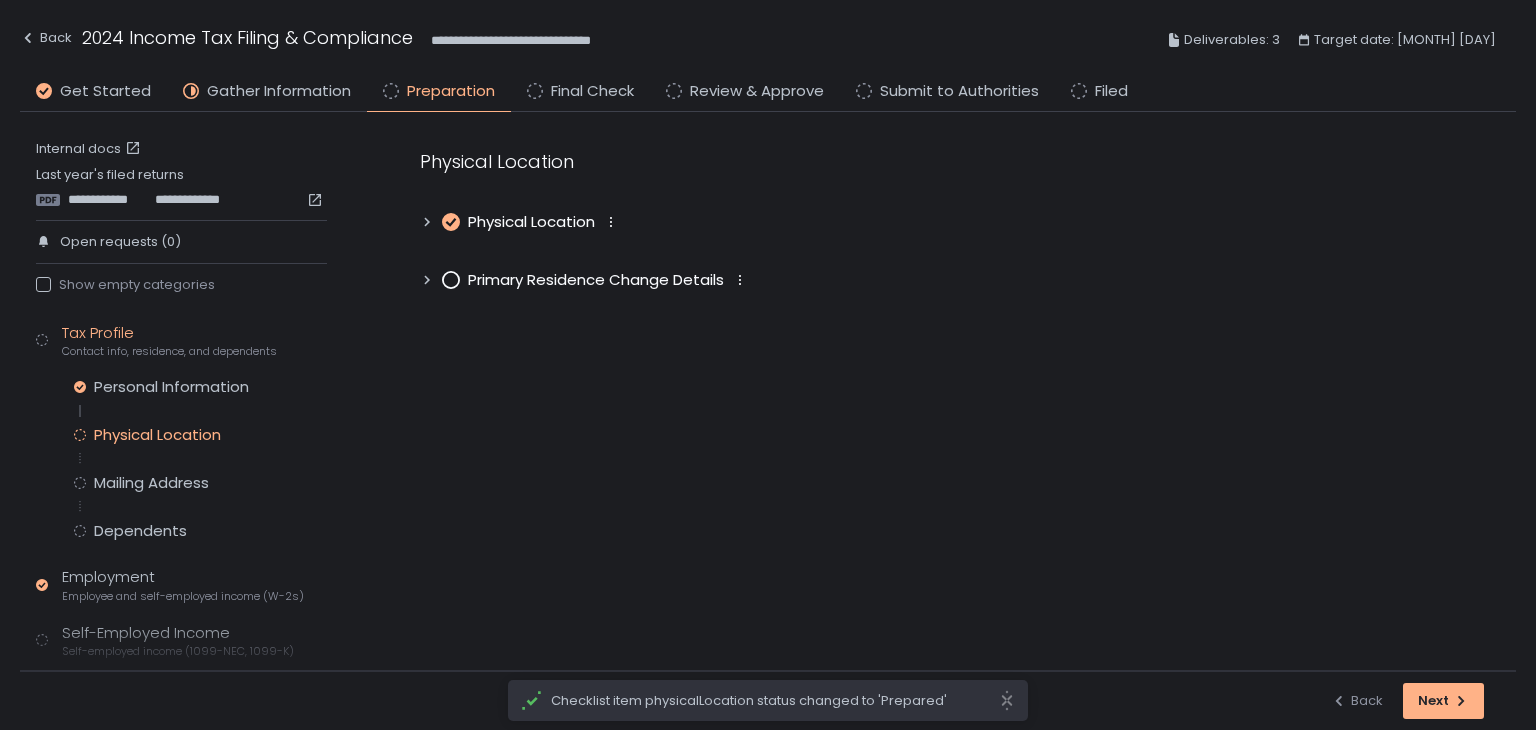 click 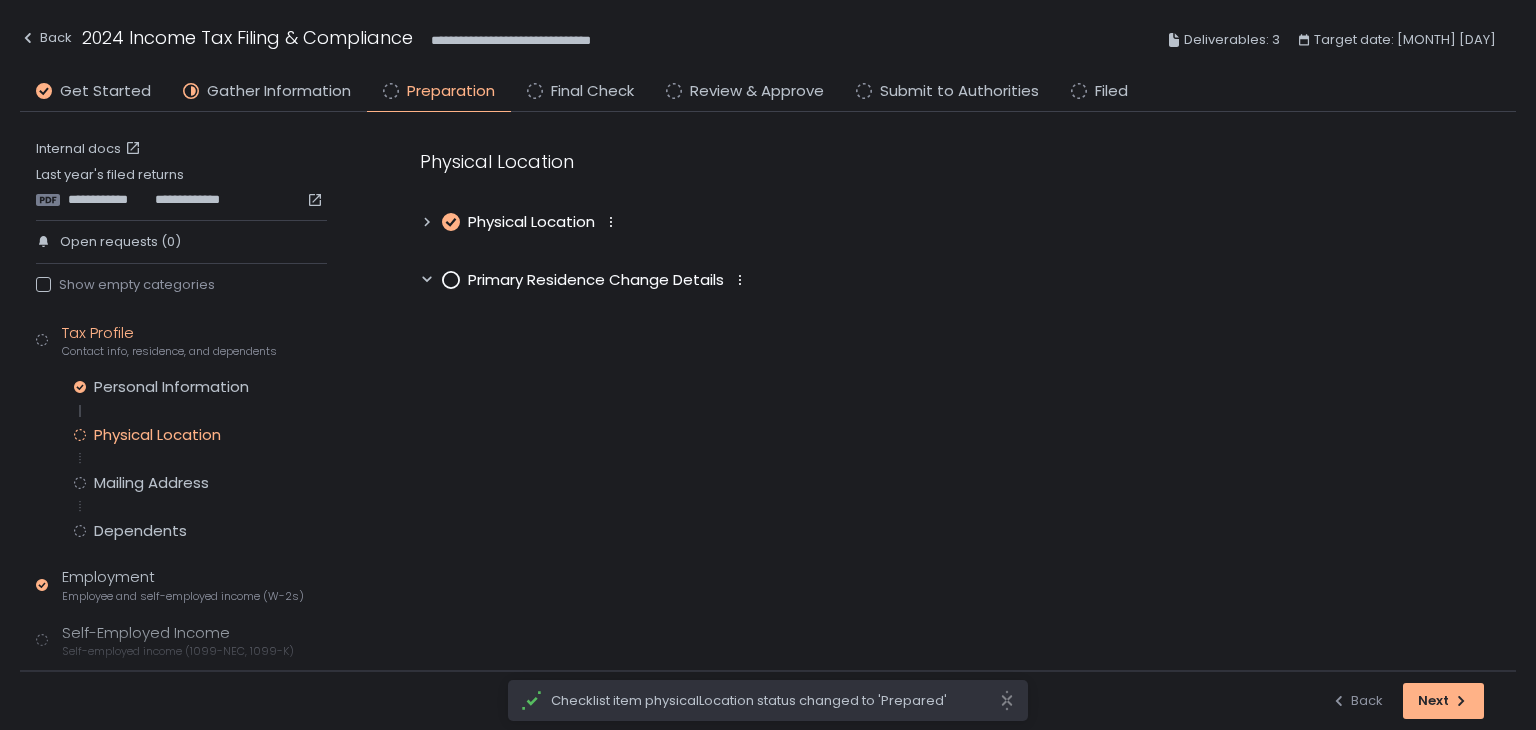 click 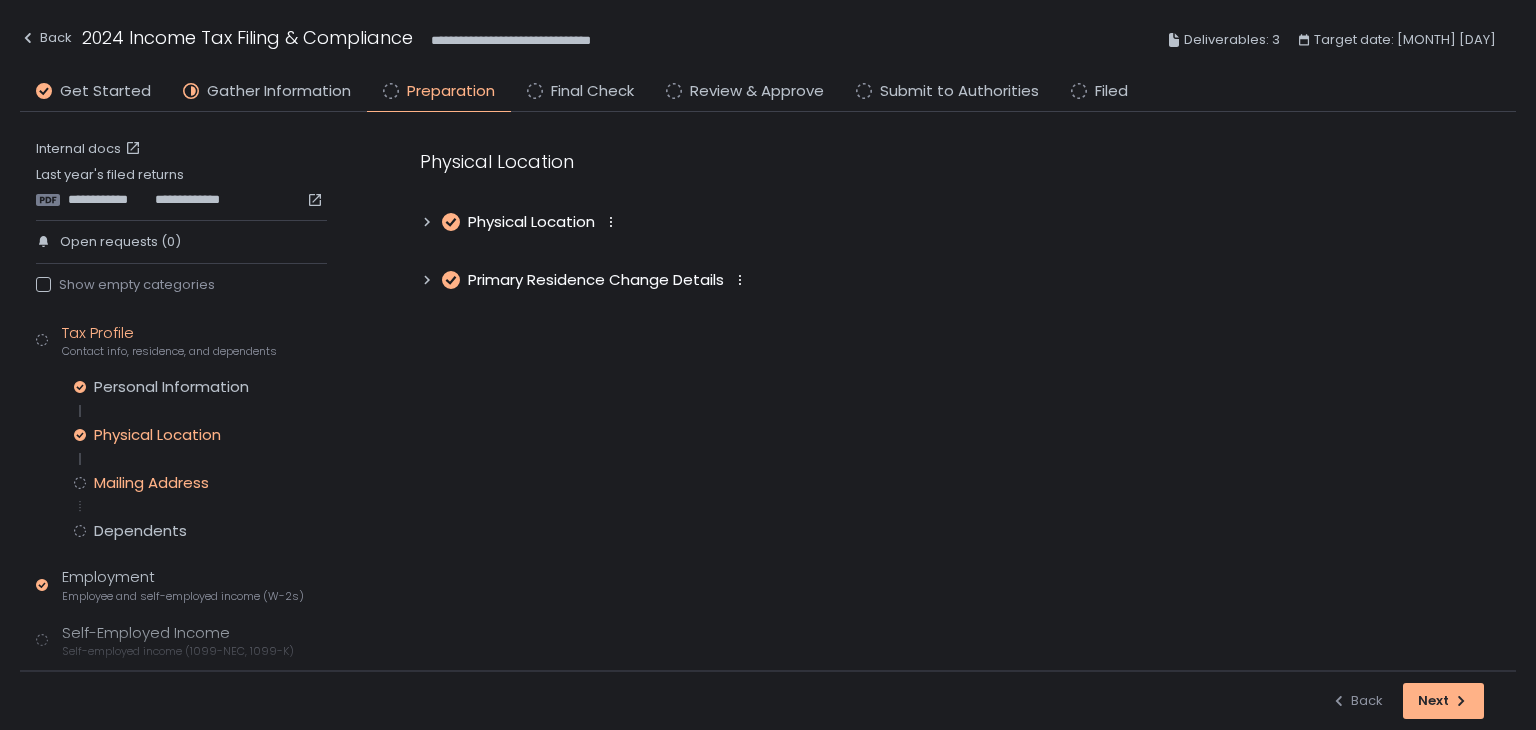 click on "Mailing Address" 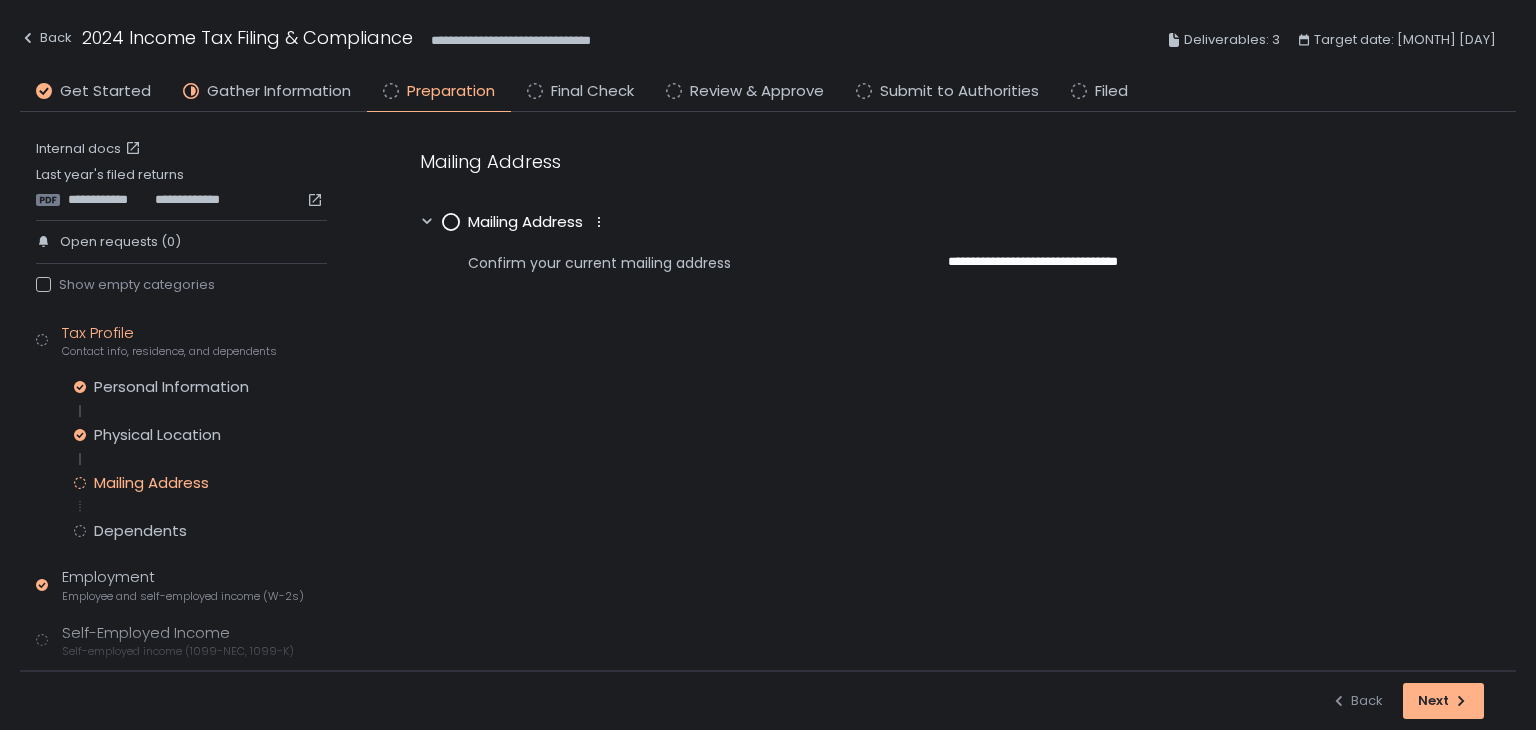 click 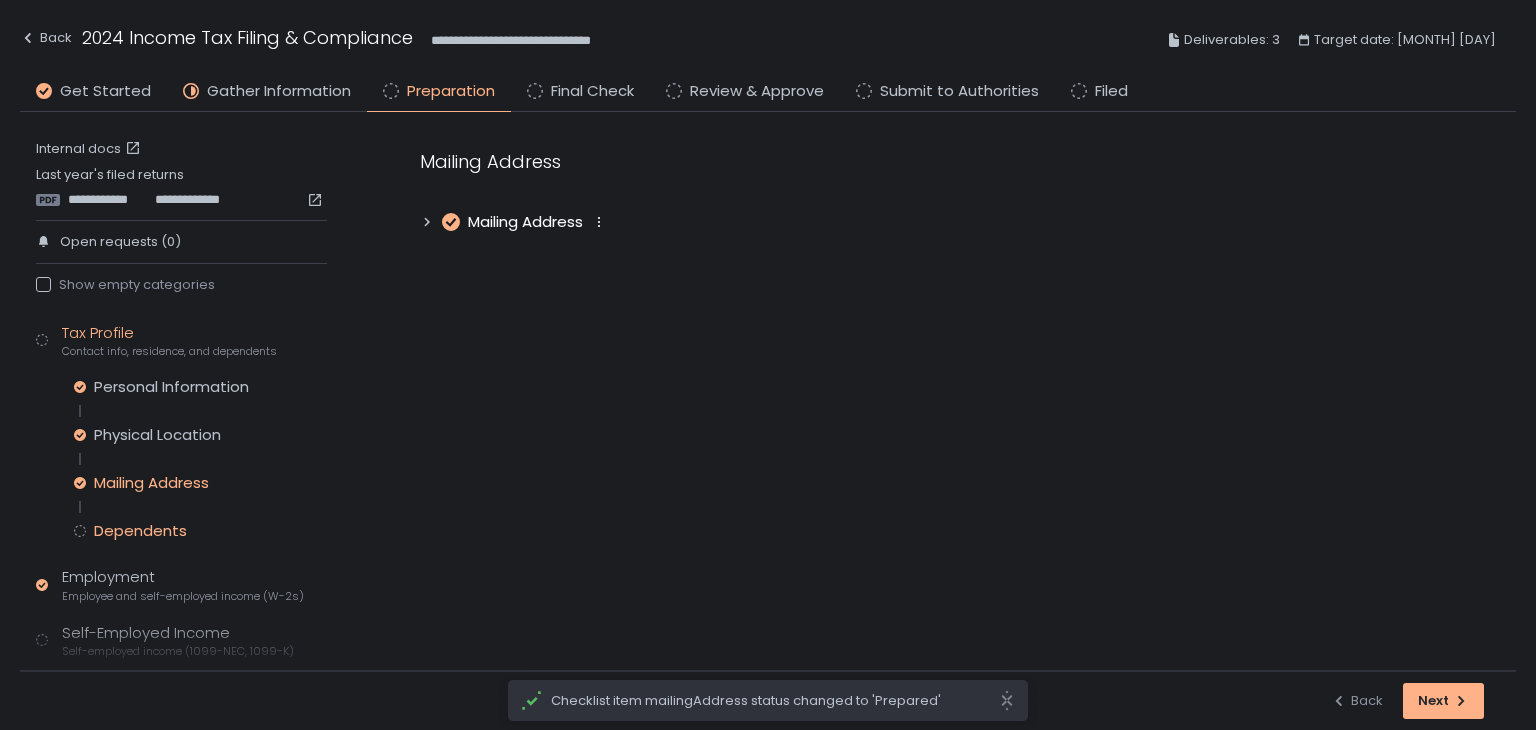 click on "Dependents" 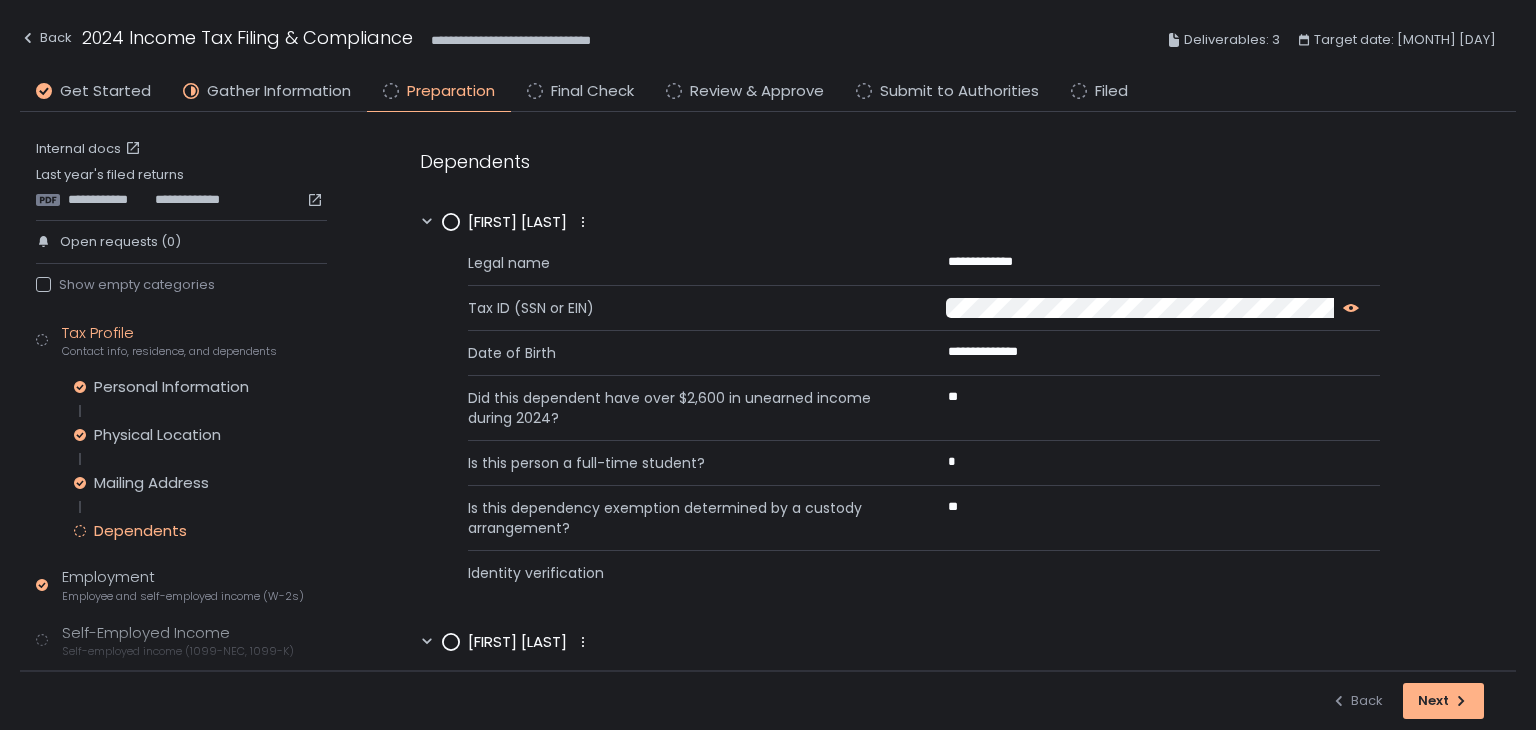 click 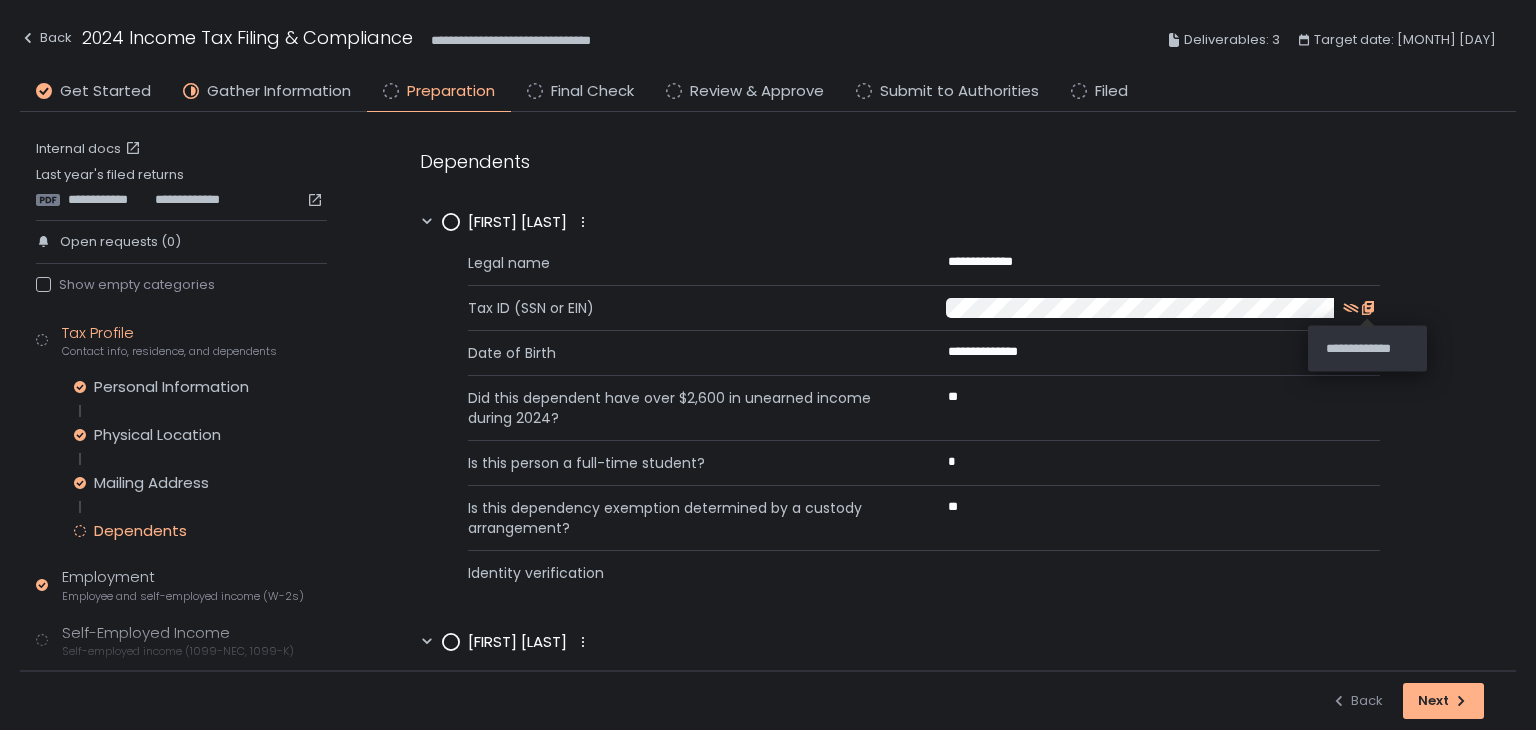 click 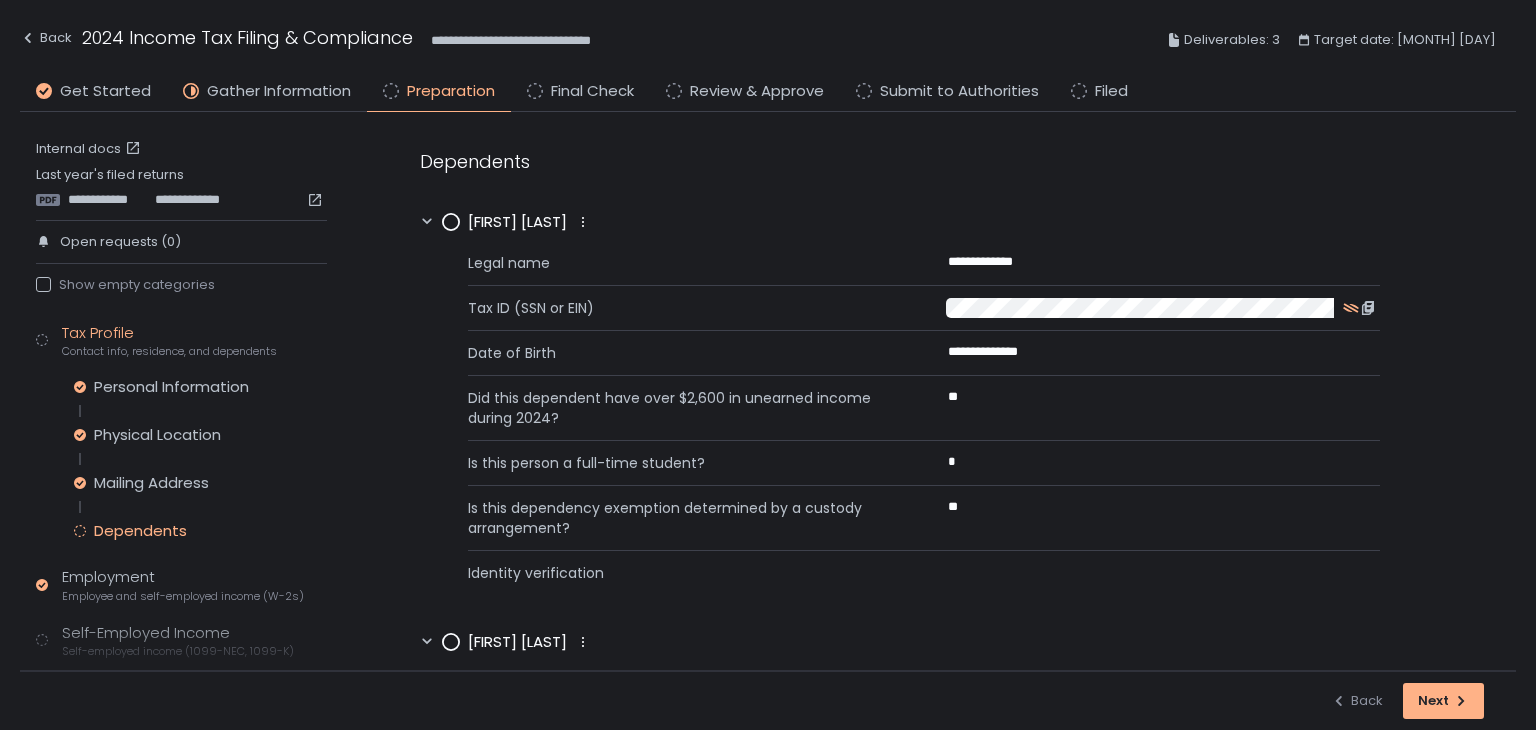 click 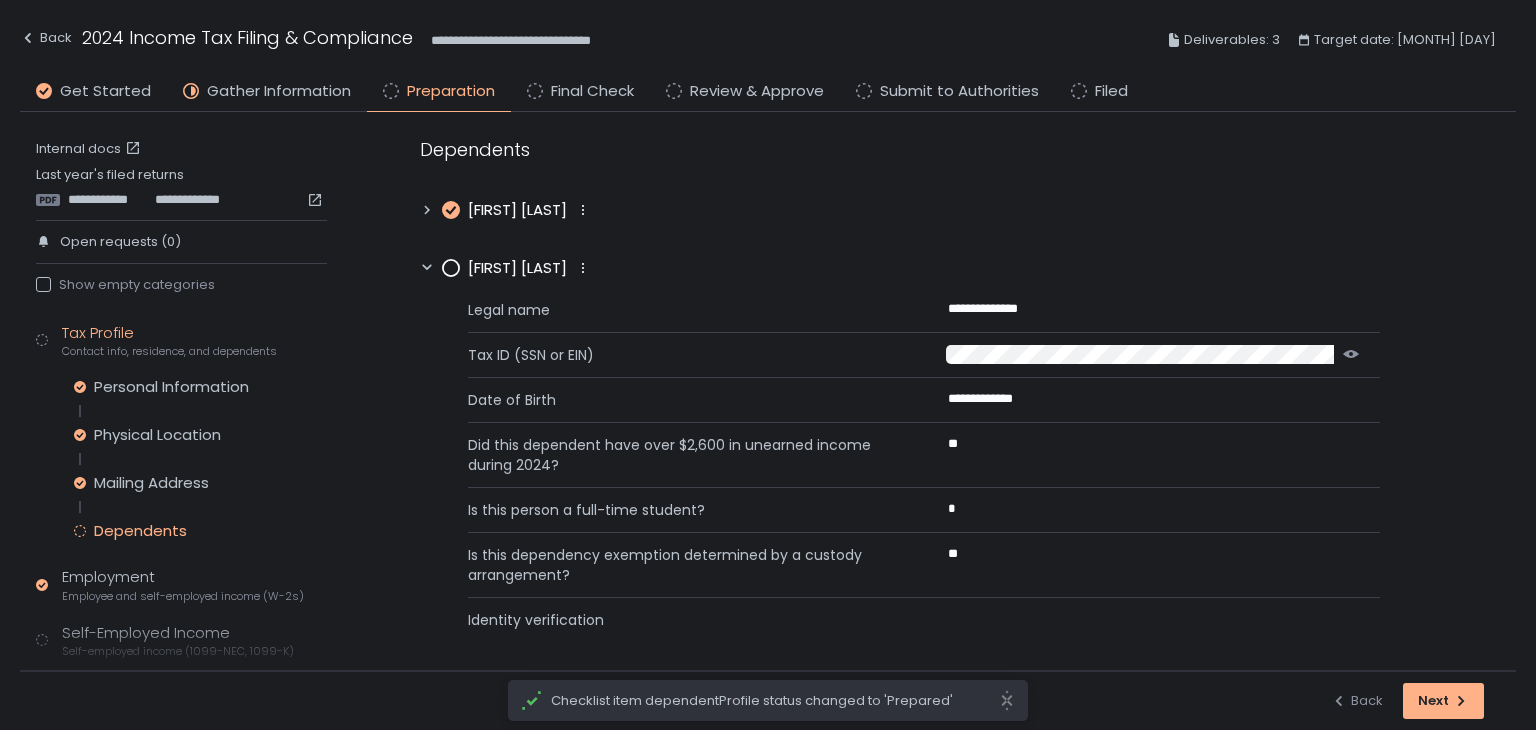scroll, scrollTop: 18, scrollLeft: 0, axis: vertical 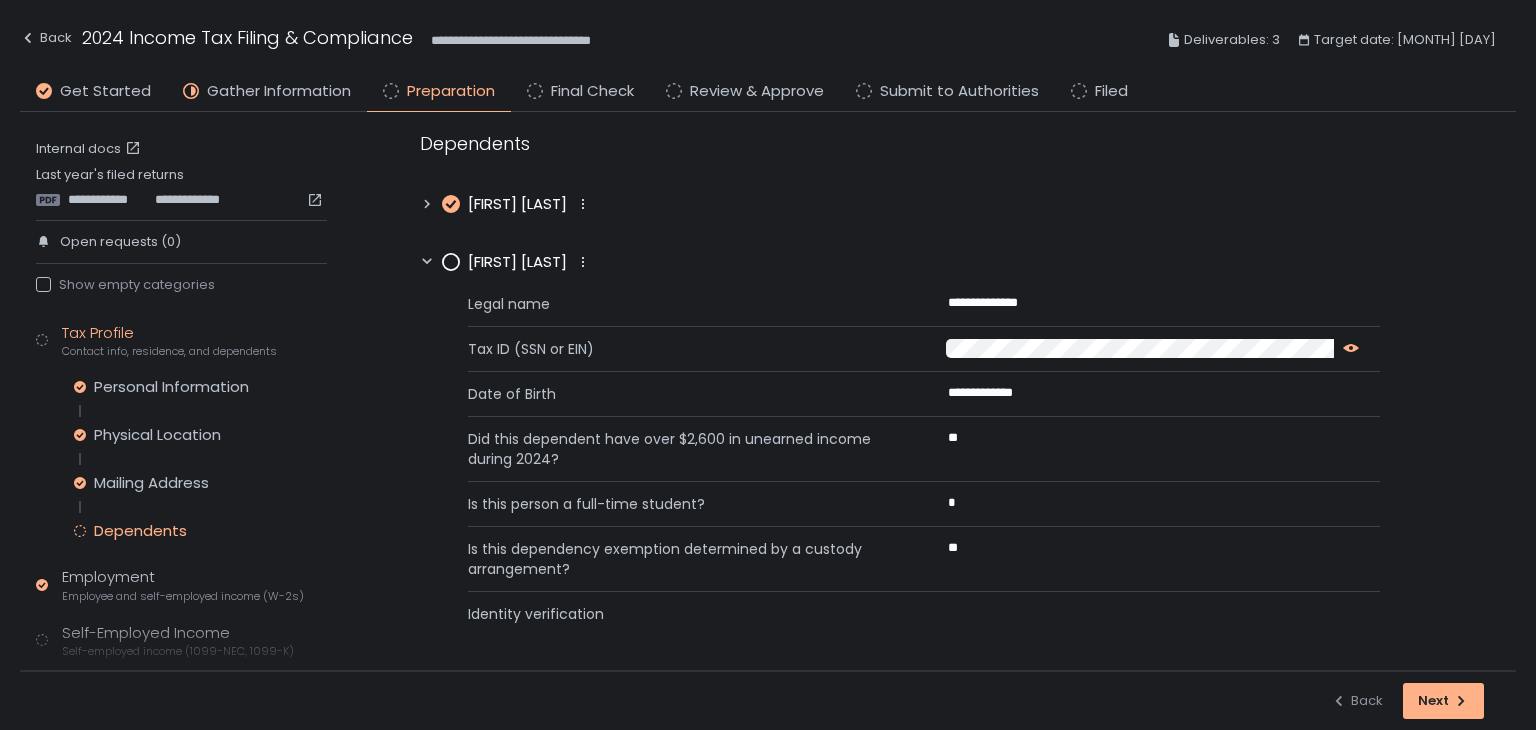 click 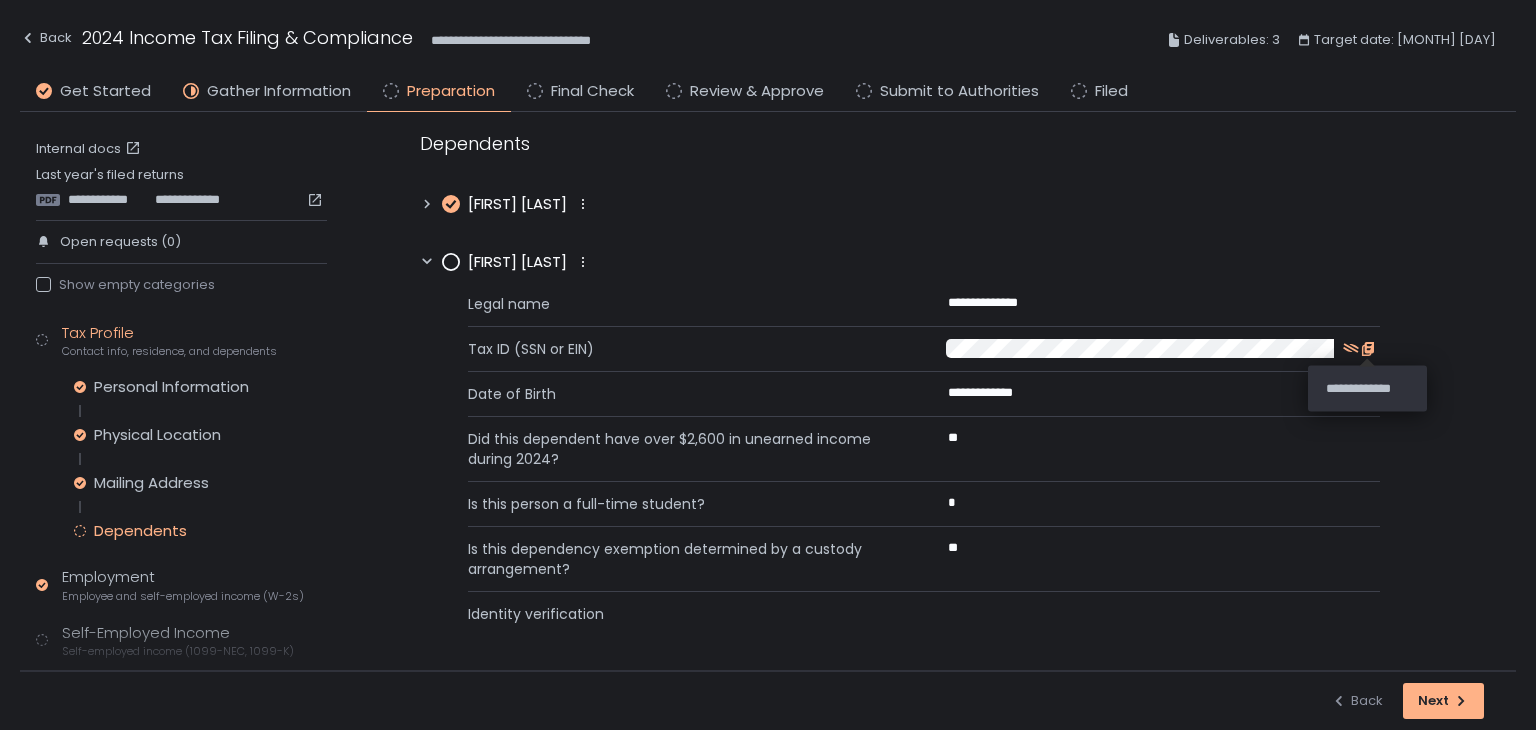 click 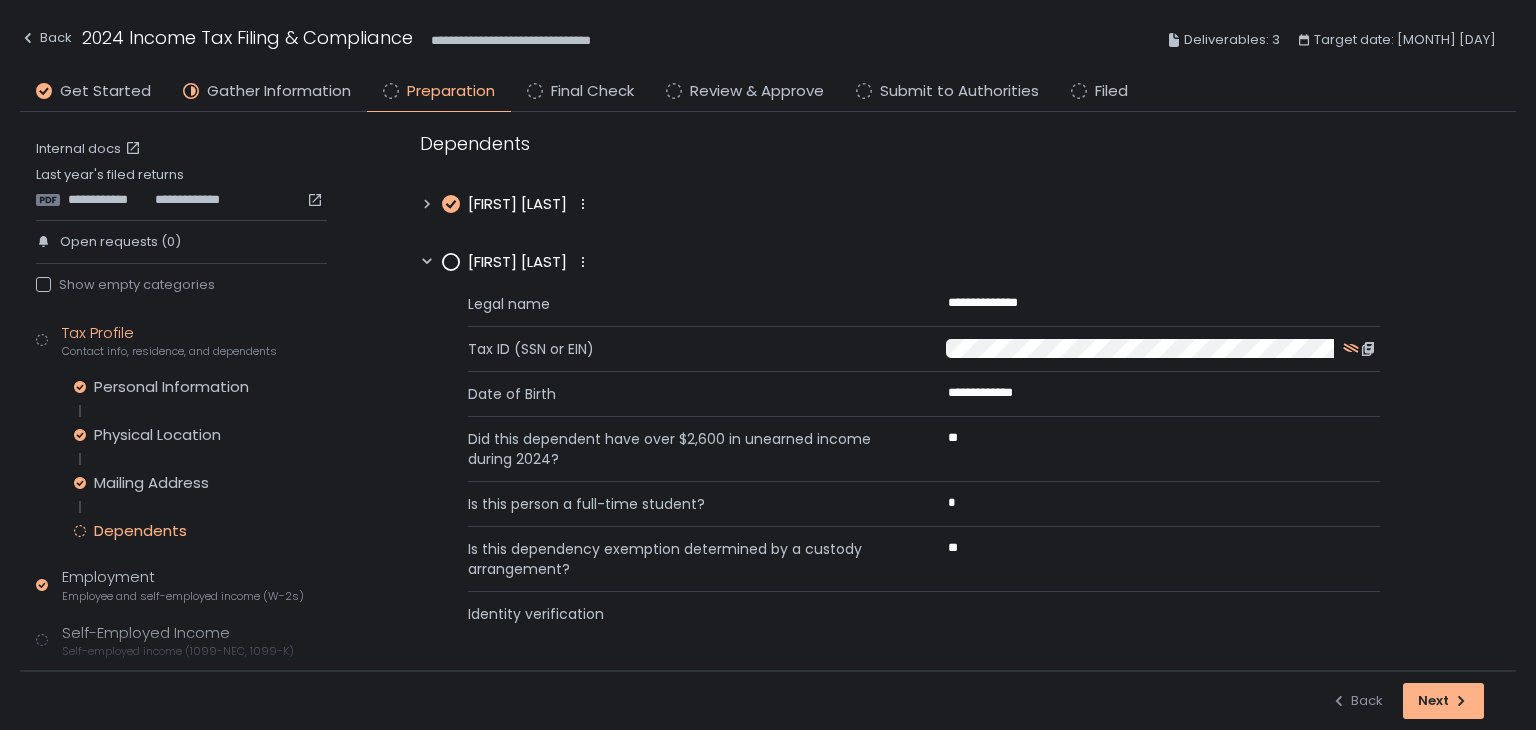 click 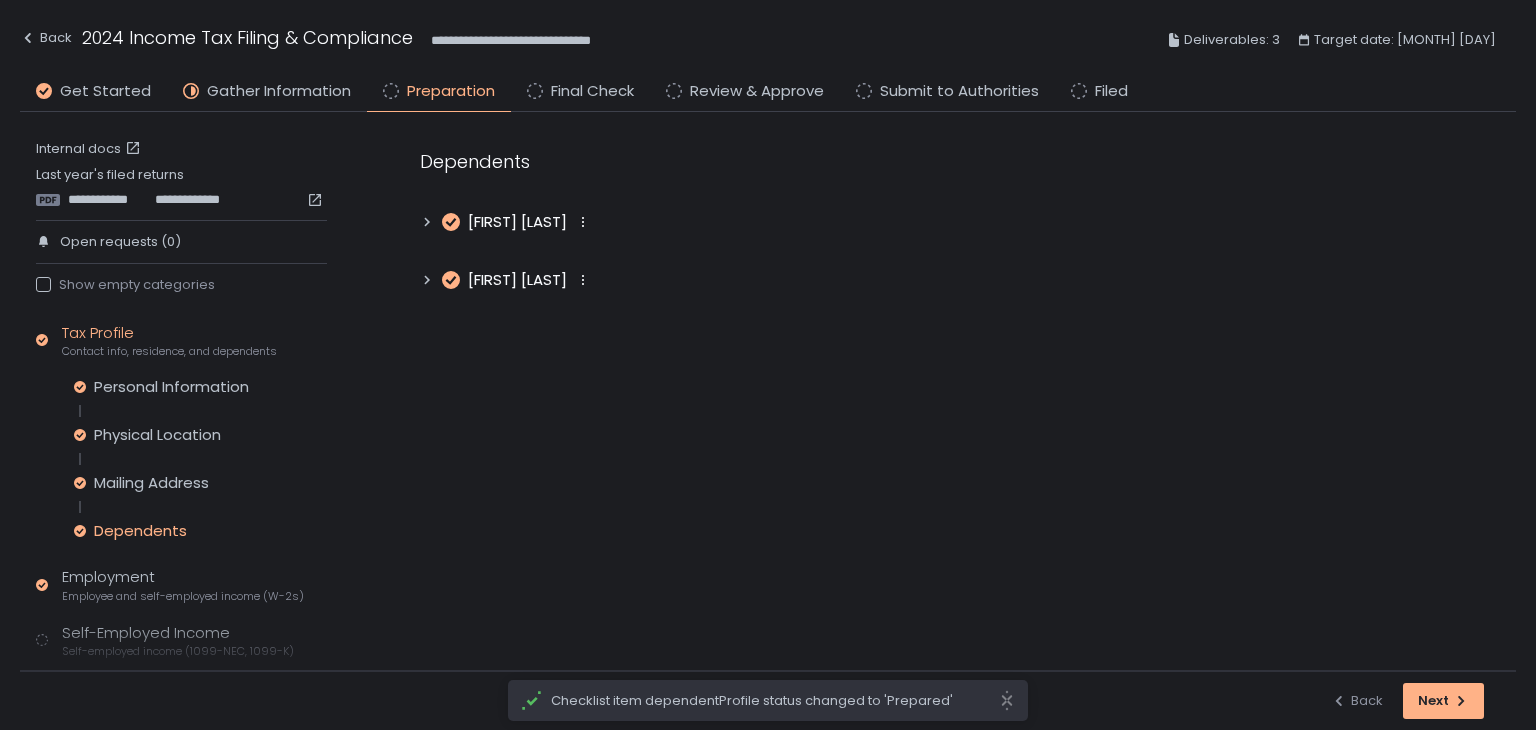 scroll, scrollTop: 0, scrollLeft: 0, axis: both 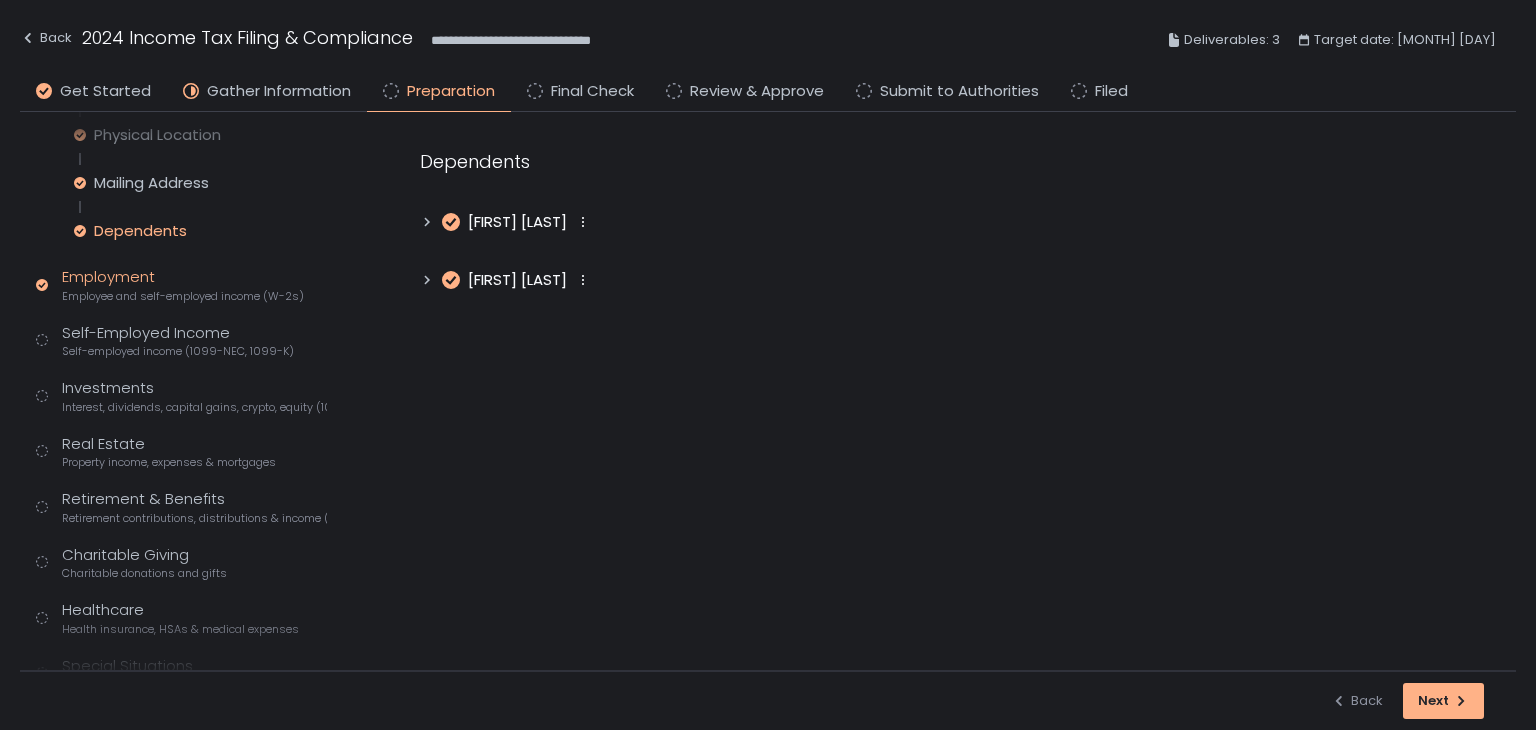 click on "Employee and self-employed income (W-2s)" 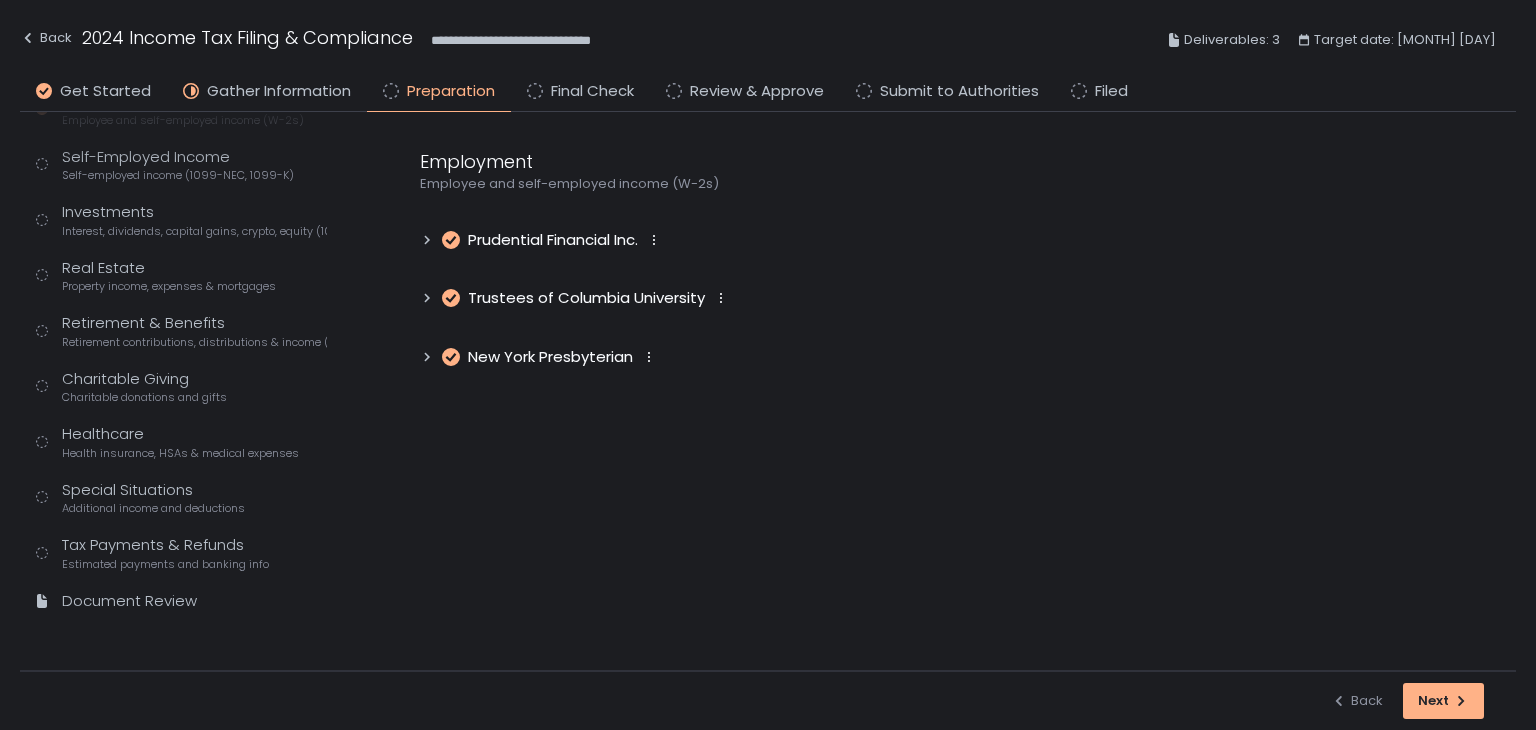 scroll, scrollTop: 110, scrollLeft: 0, axis: vertical 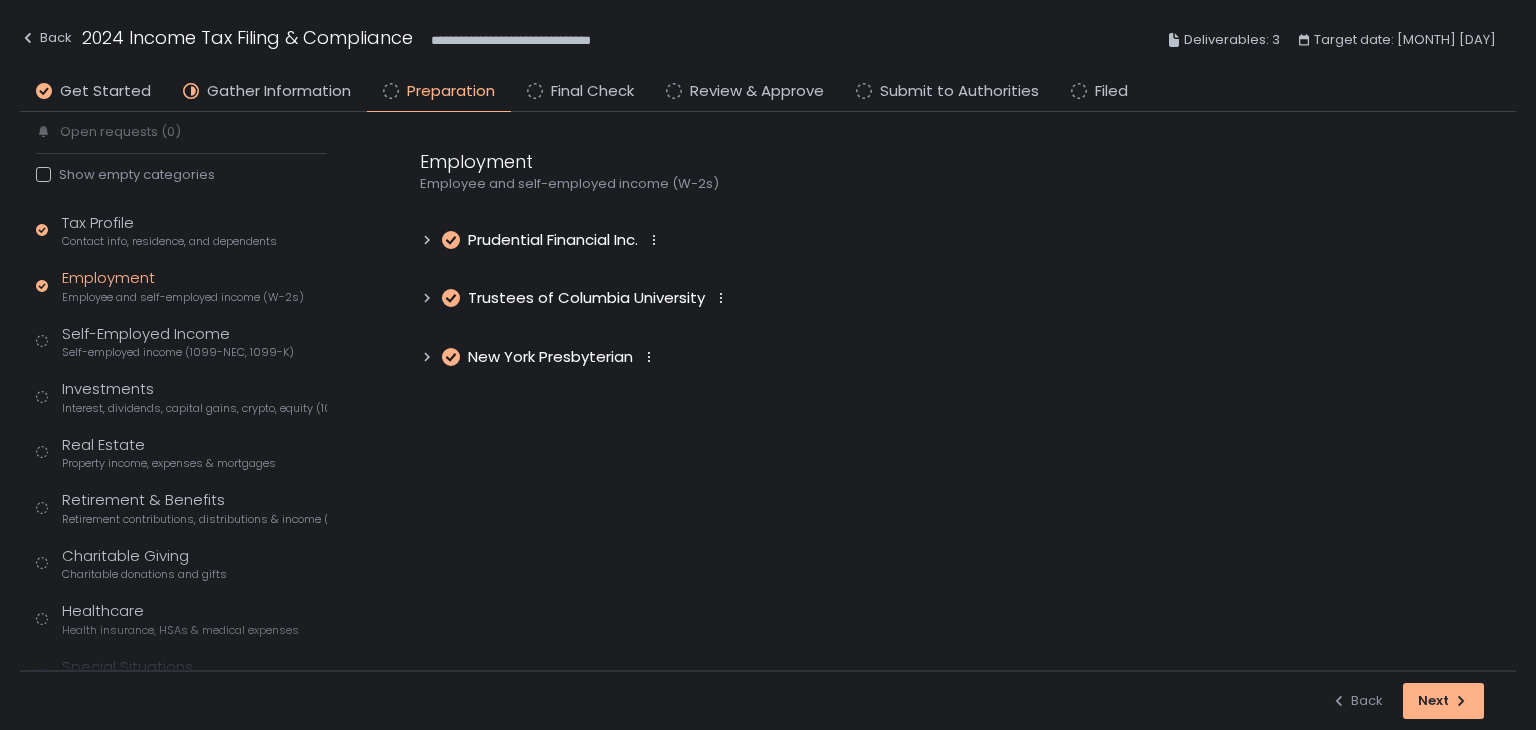 click on "Employee and self-employed income (W-2s)" 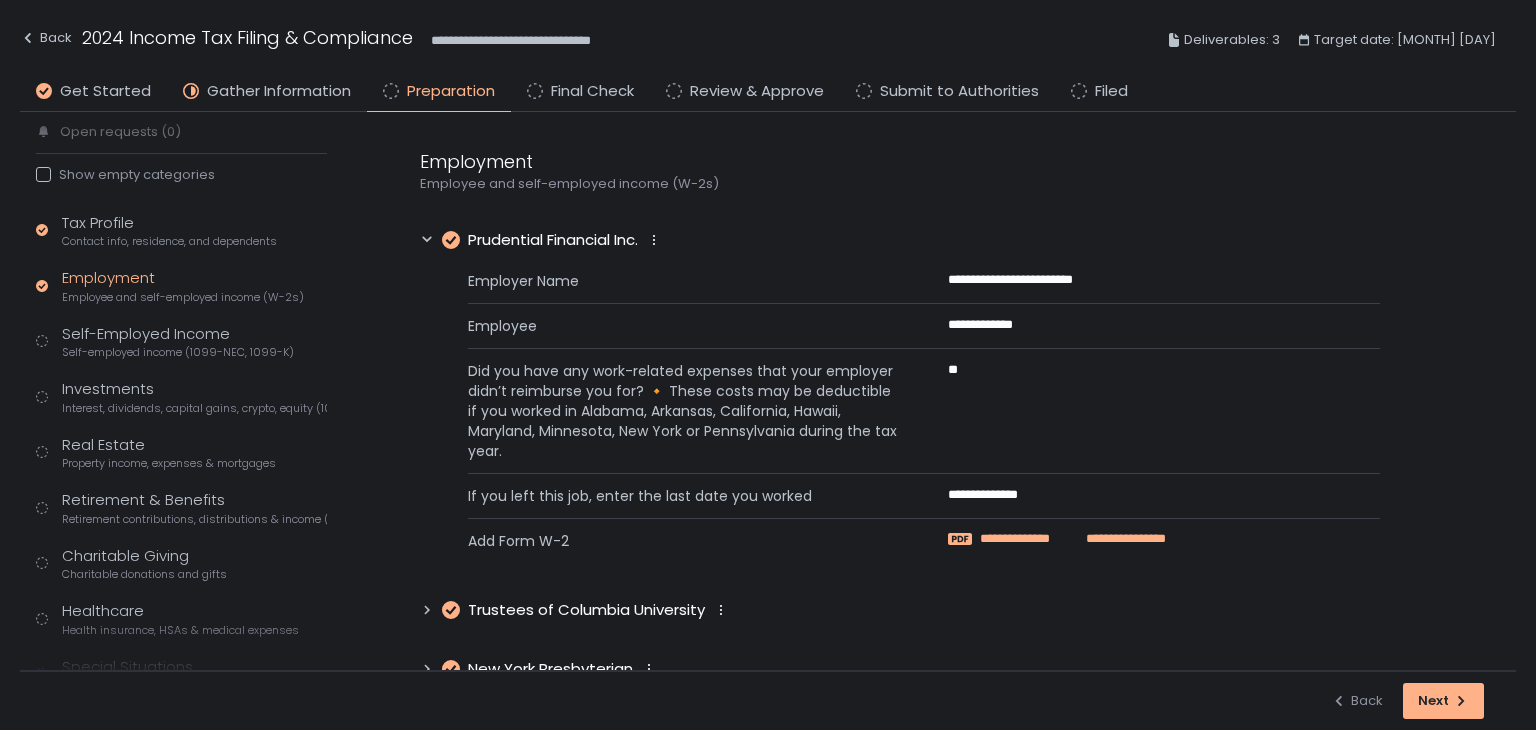 click on "**********" at bounding box center [1029, 539] 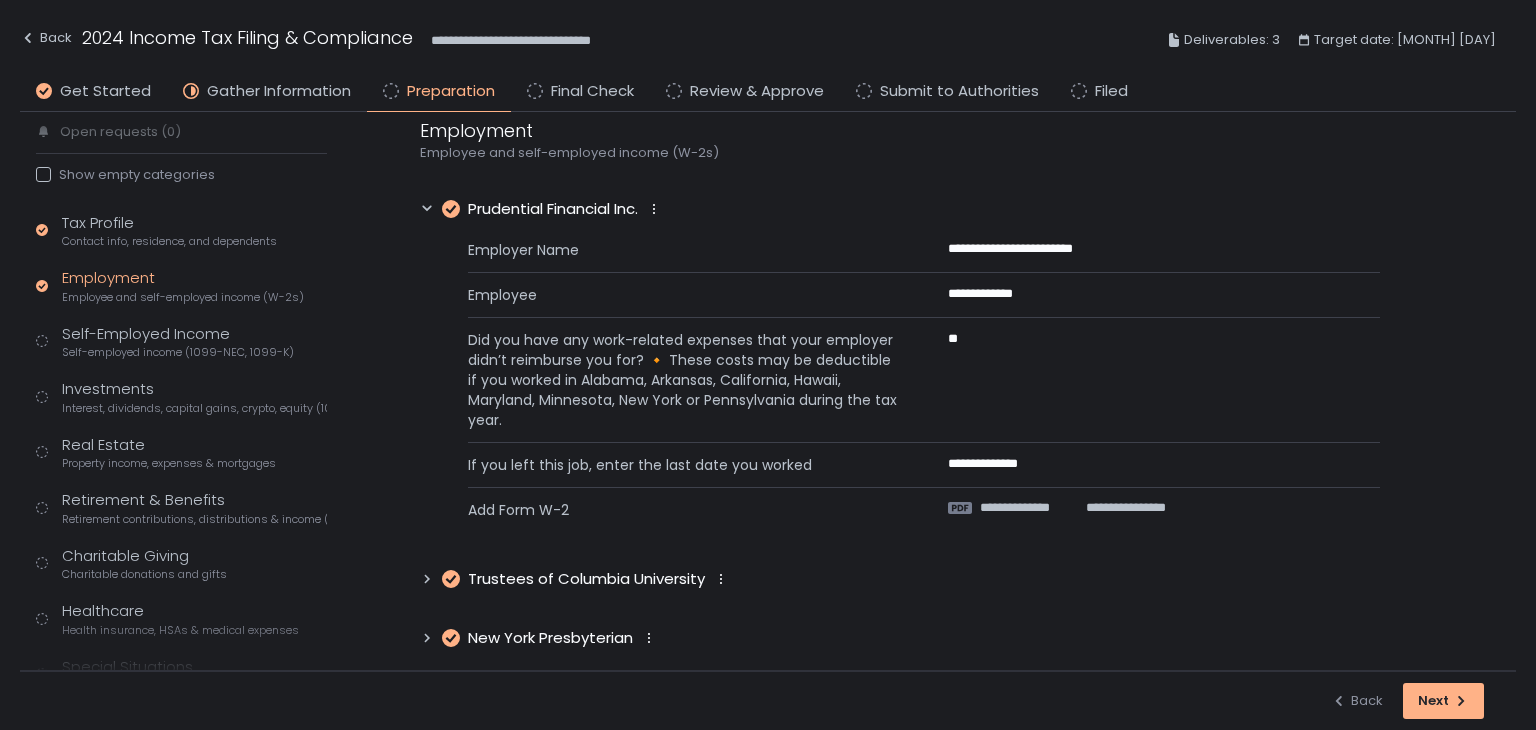 scroll, scrollTop: 45, scrollLeft: 0, axis: vertical 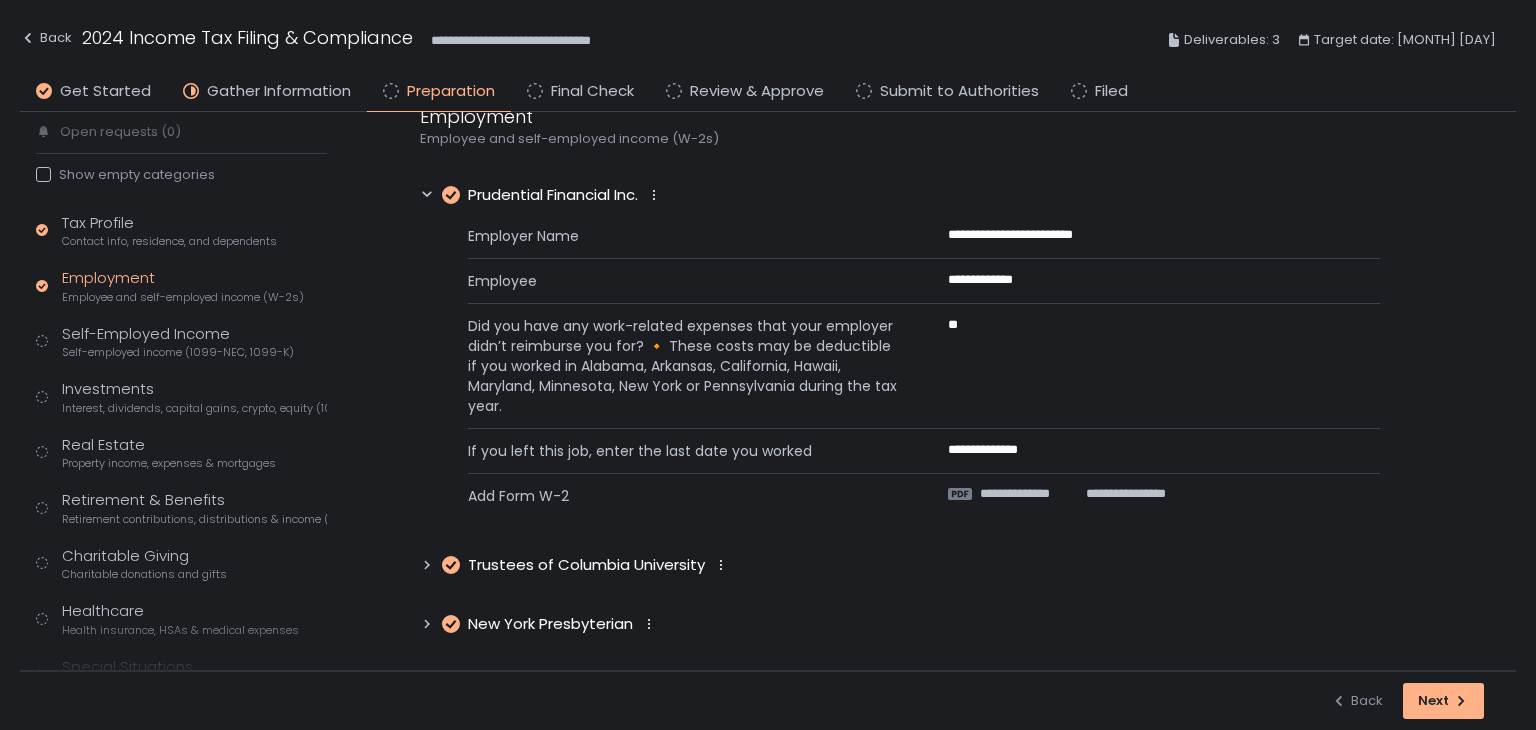 click 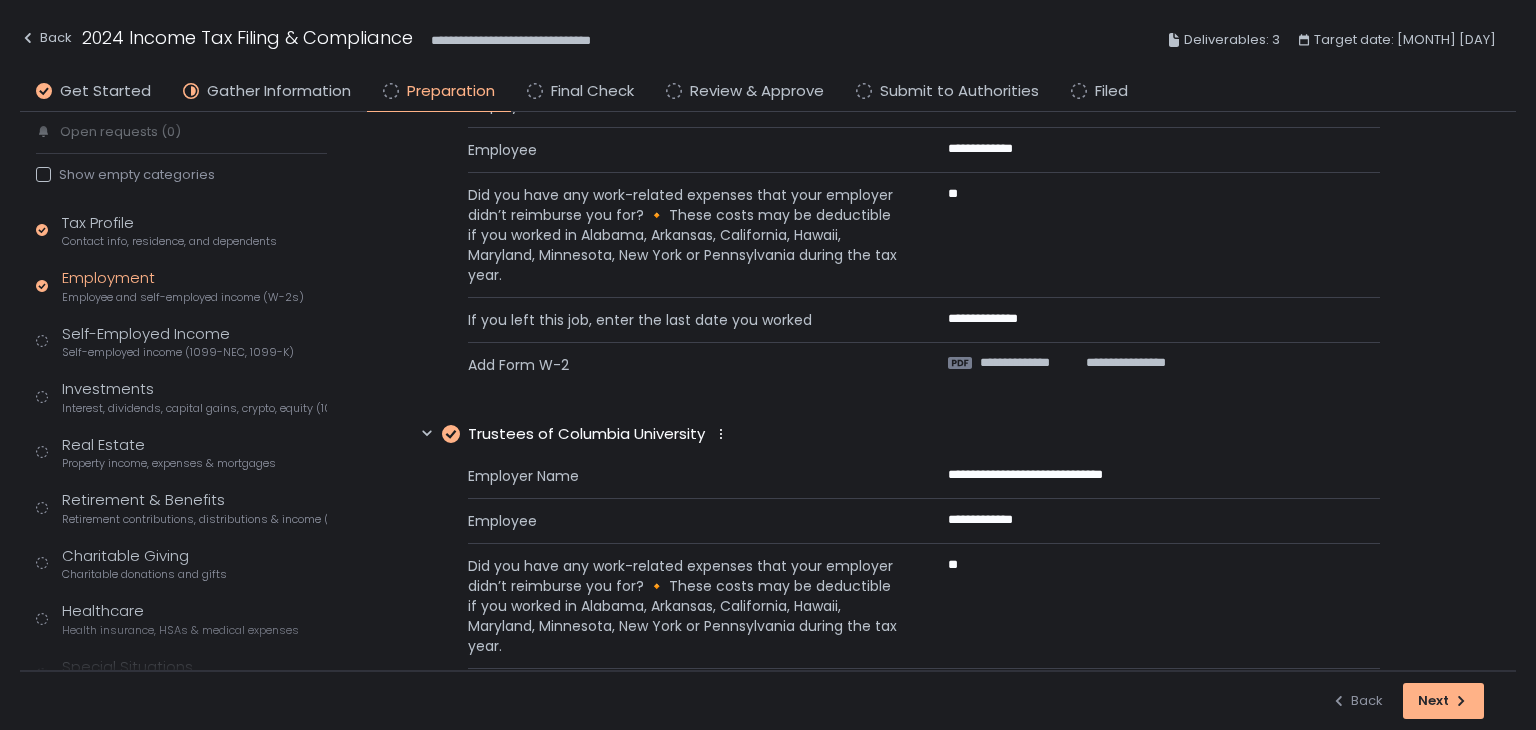 scroll, scrollTop: 312, scrollLeft: 0, axis: vertical 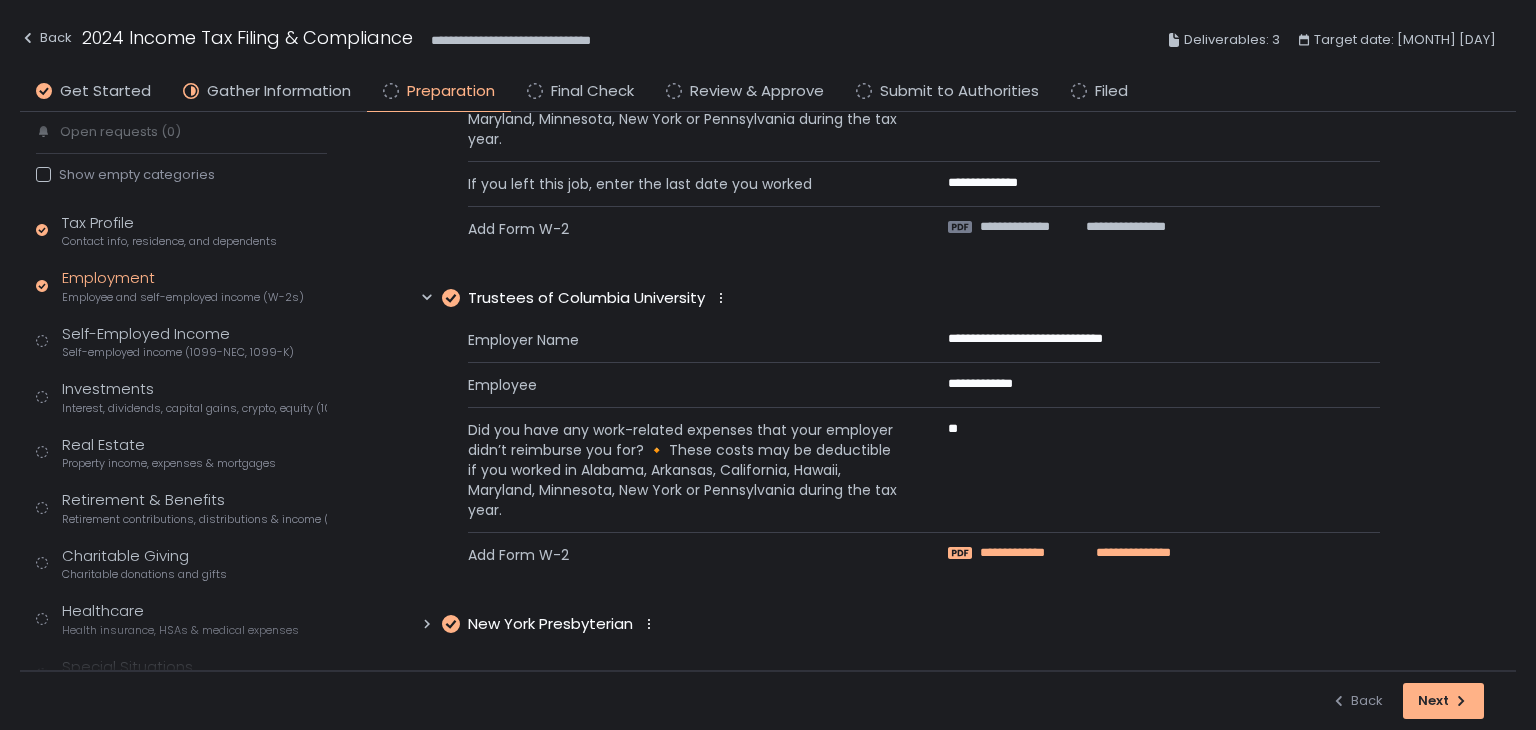 click on "**********" at bounding box center [1029, 553] 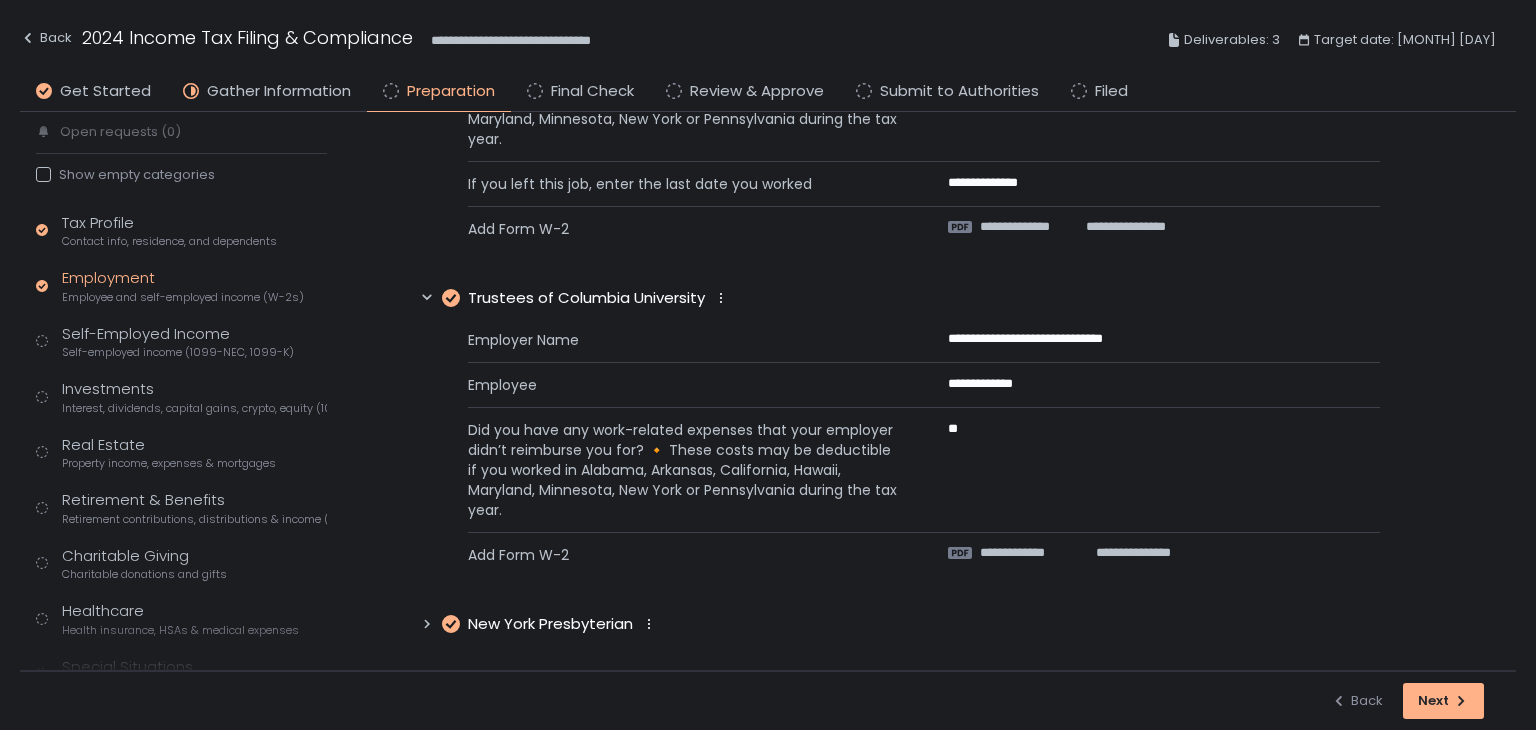 click 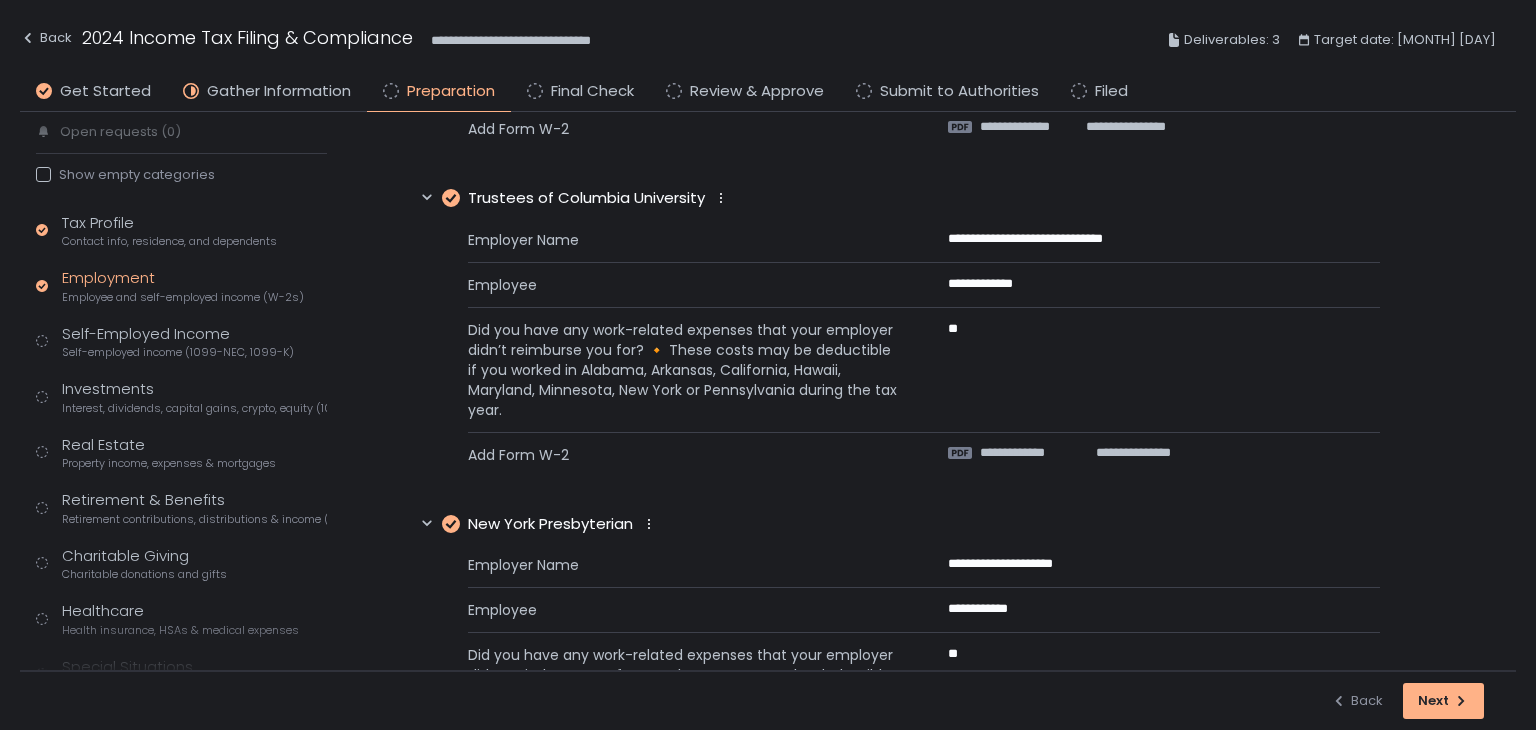 scroll, scrollTop: 578, scrollLeft: 0, axis: vertical 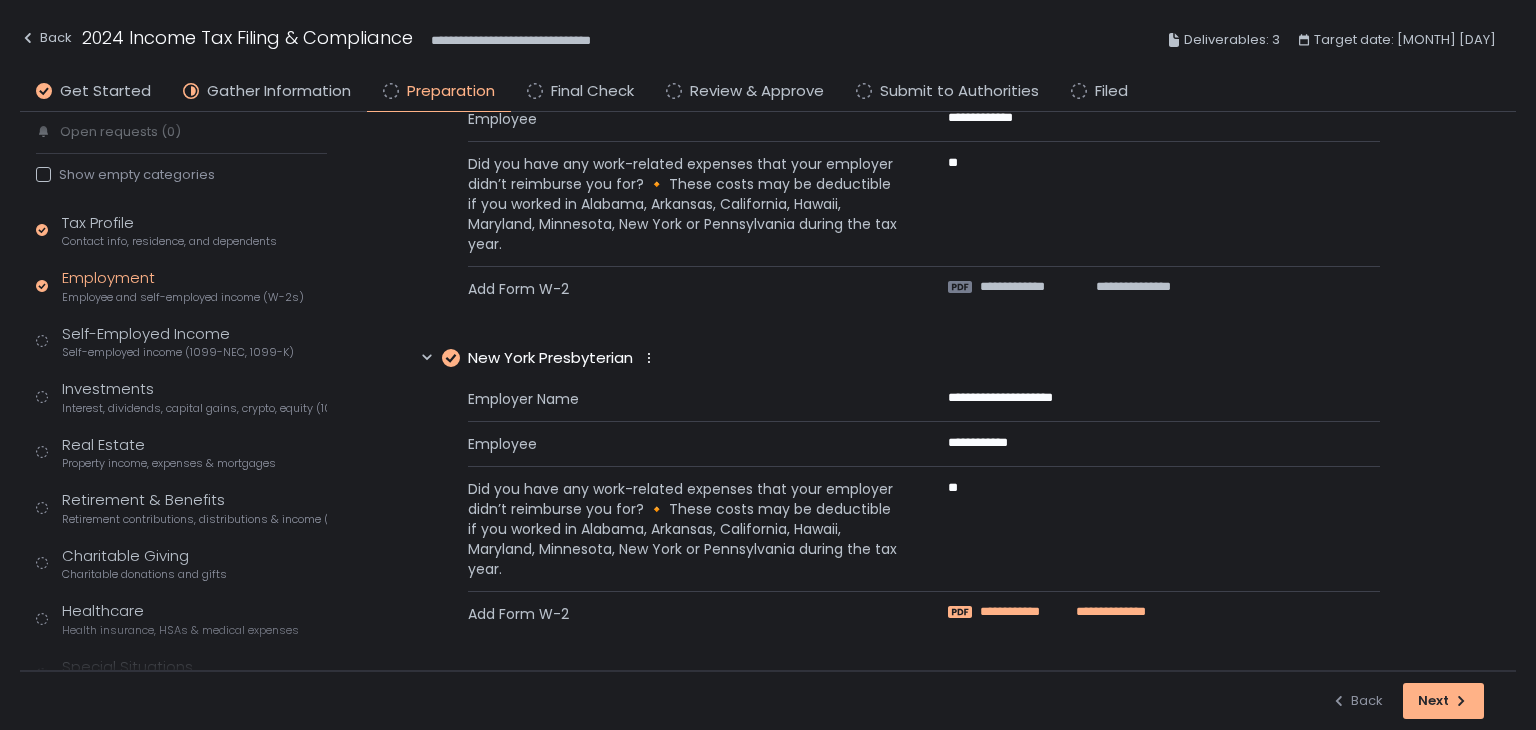 click on "**********" at bounding box center (1021, 612) 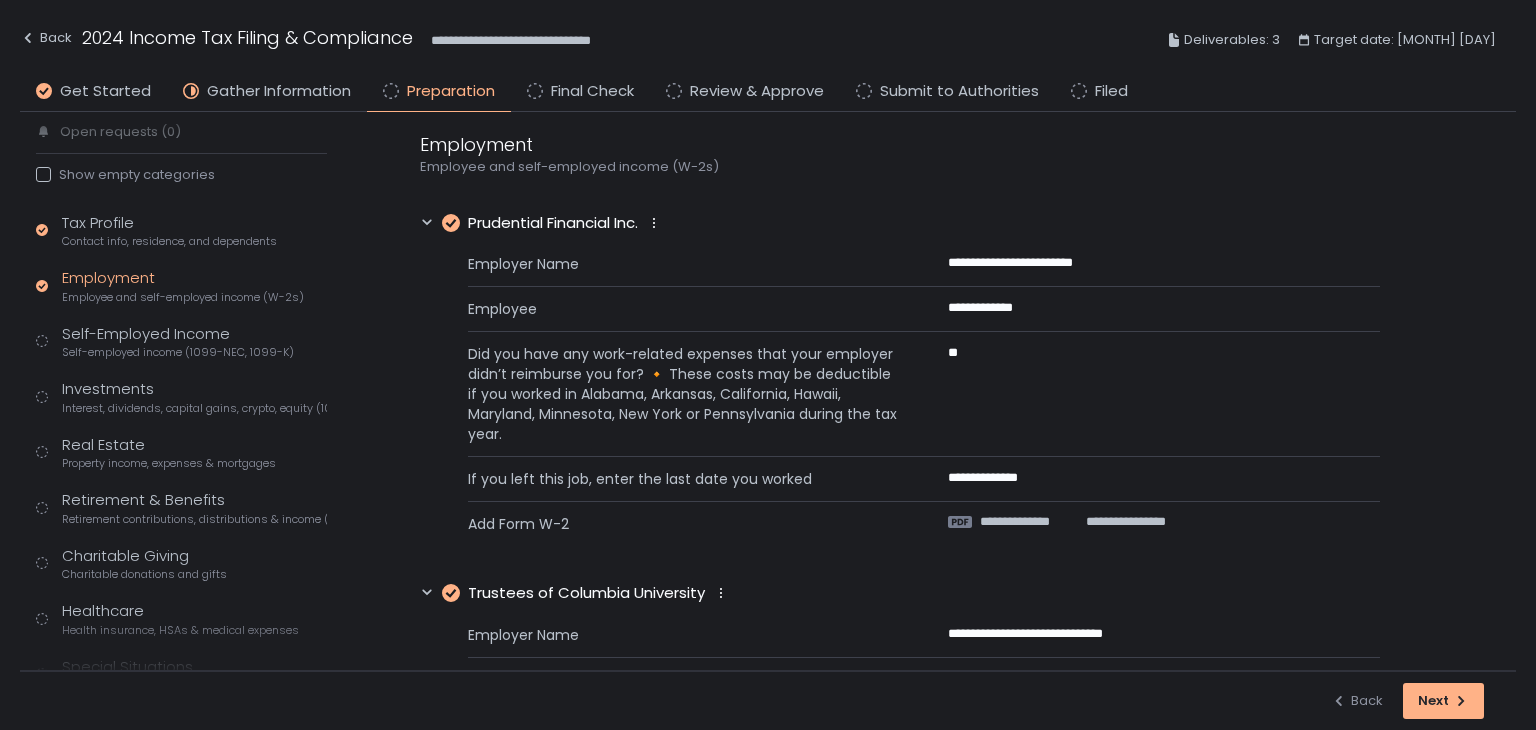 scroll, scrollTop: 0, scrollLeft: 0, axis: both 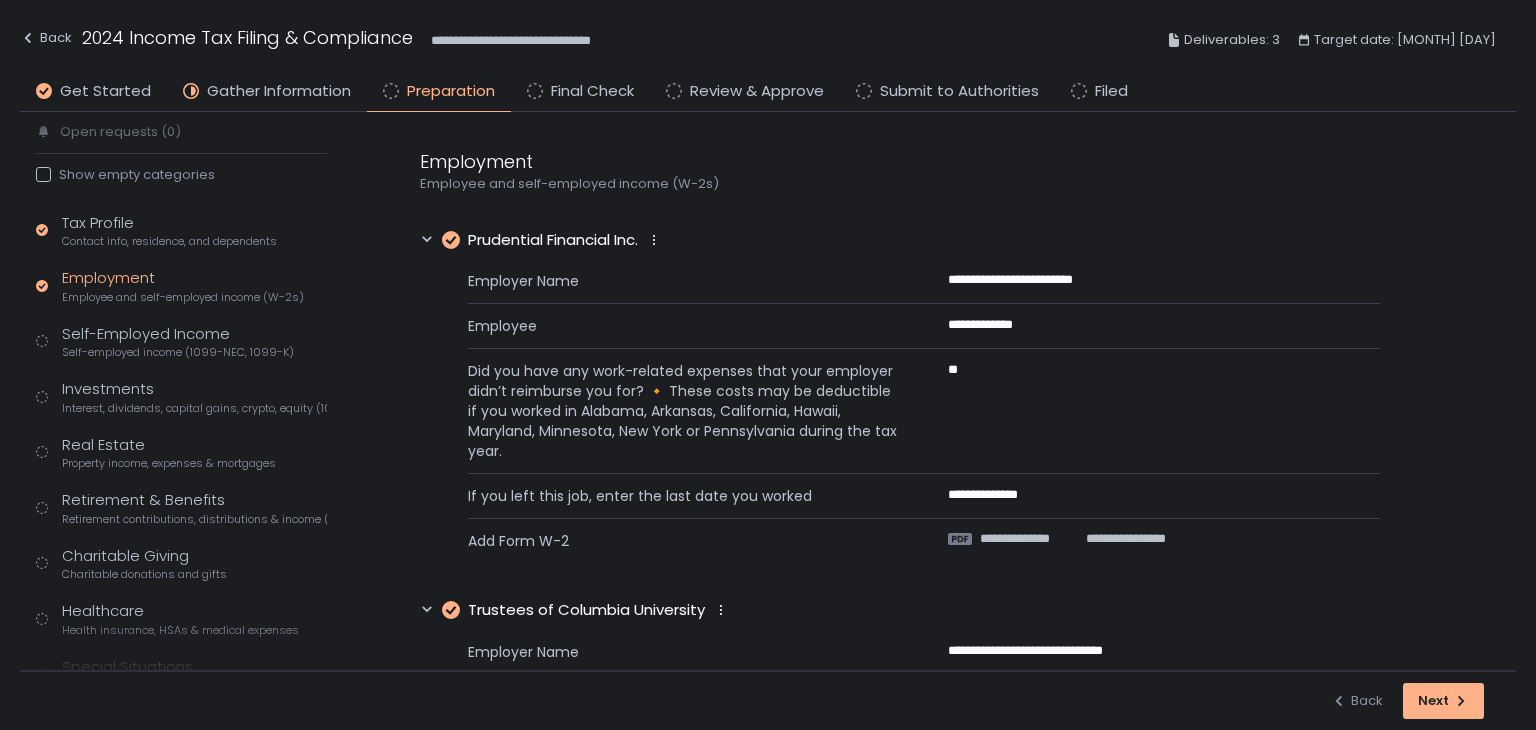 click 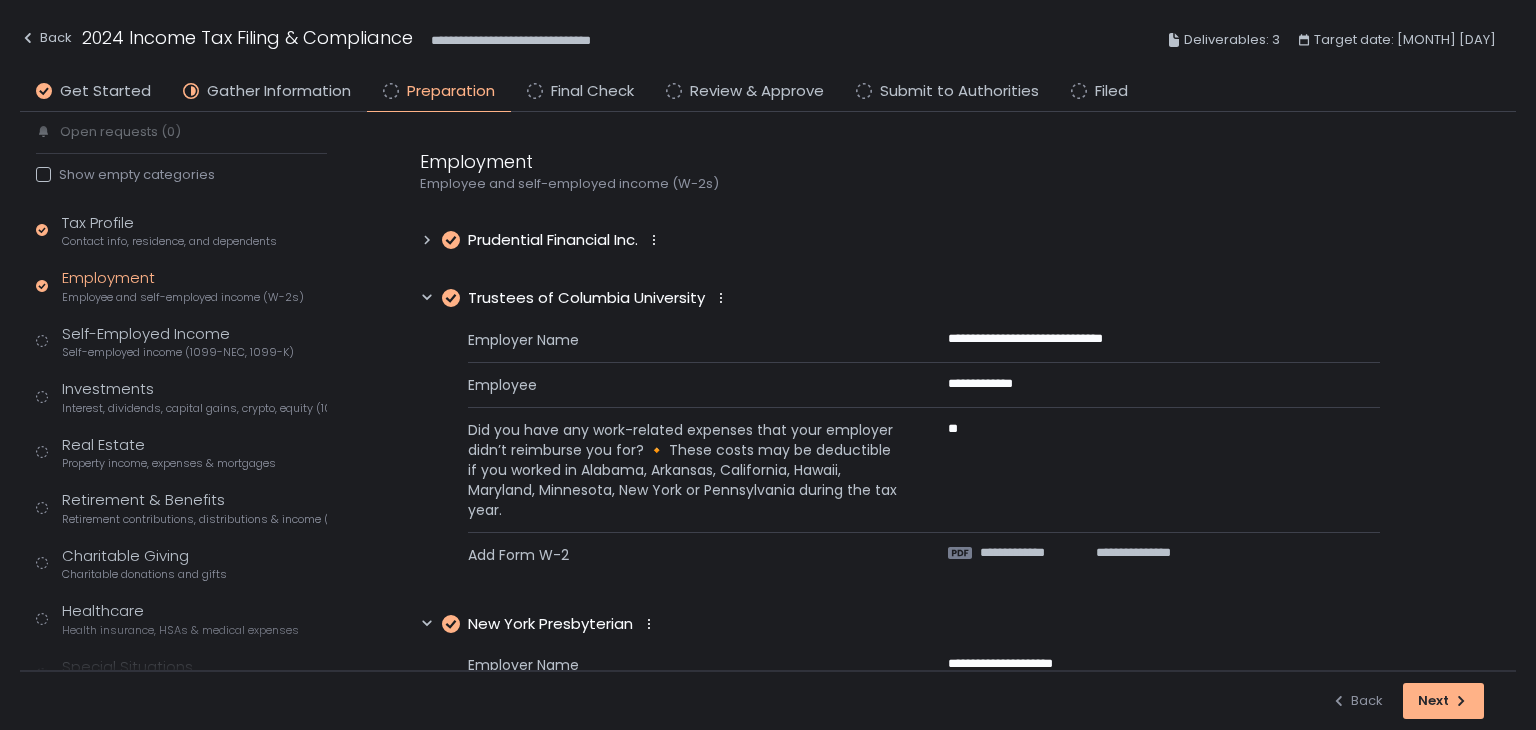 click on "Trustees of Columbia University" 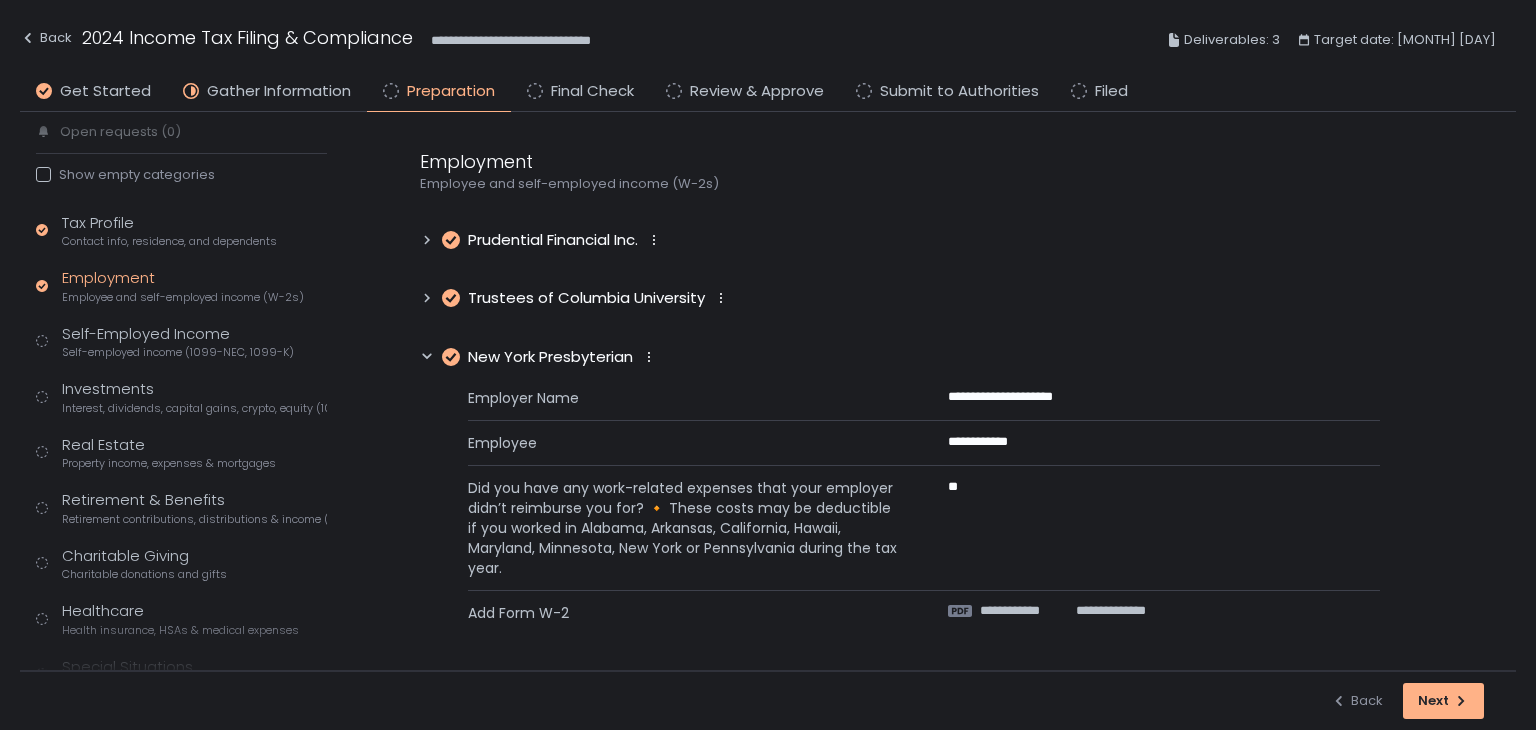 click 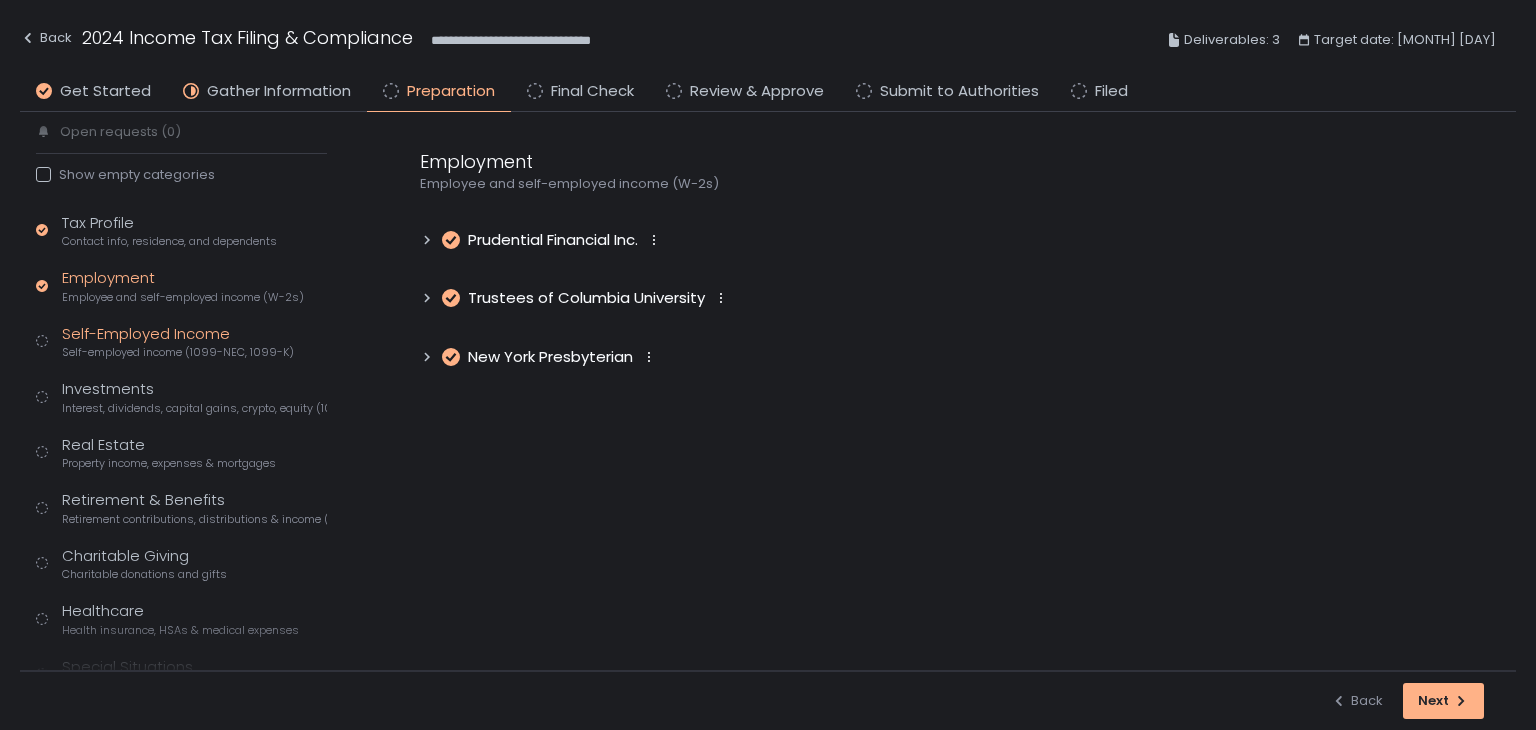click on "Self-Employed Income Self-employed income (1099-NEC, 1099-K)" 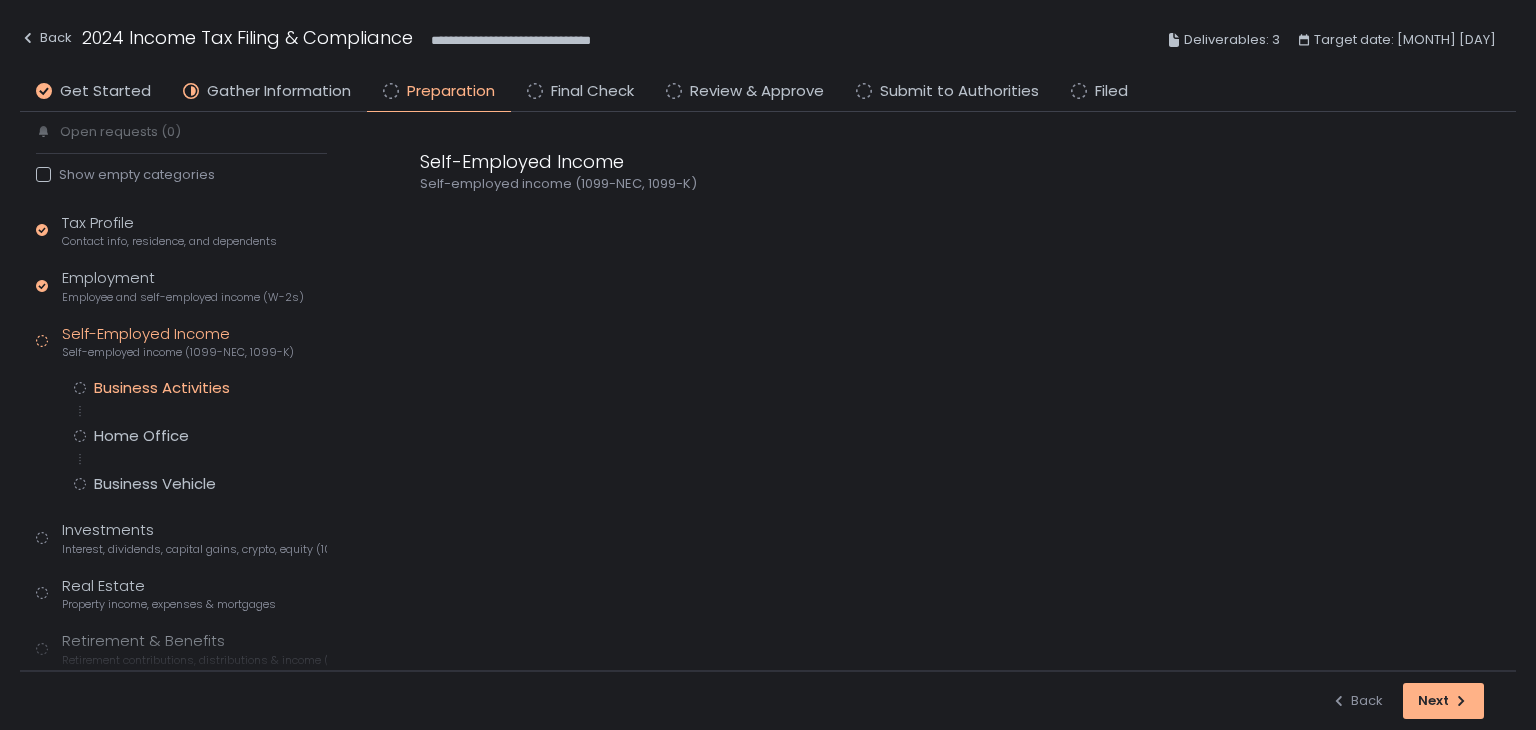 click on "Business Activities" 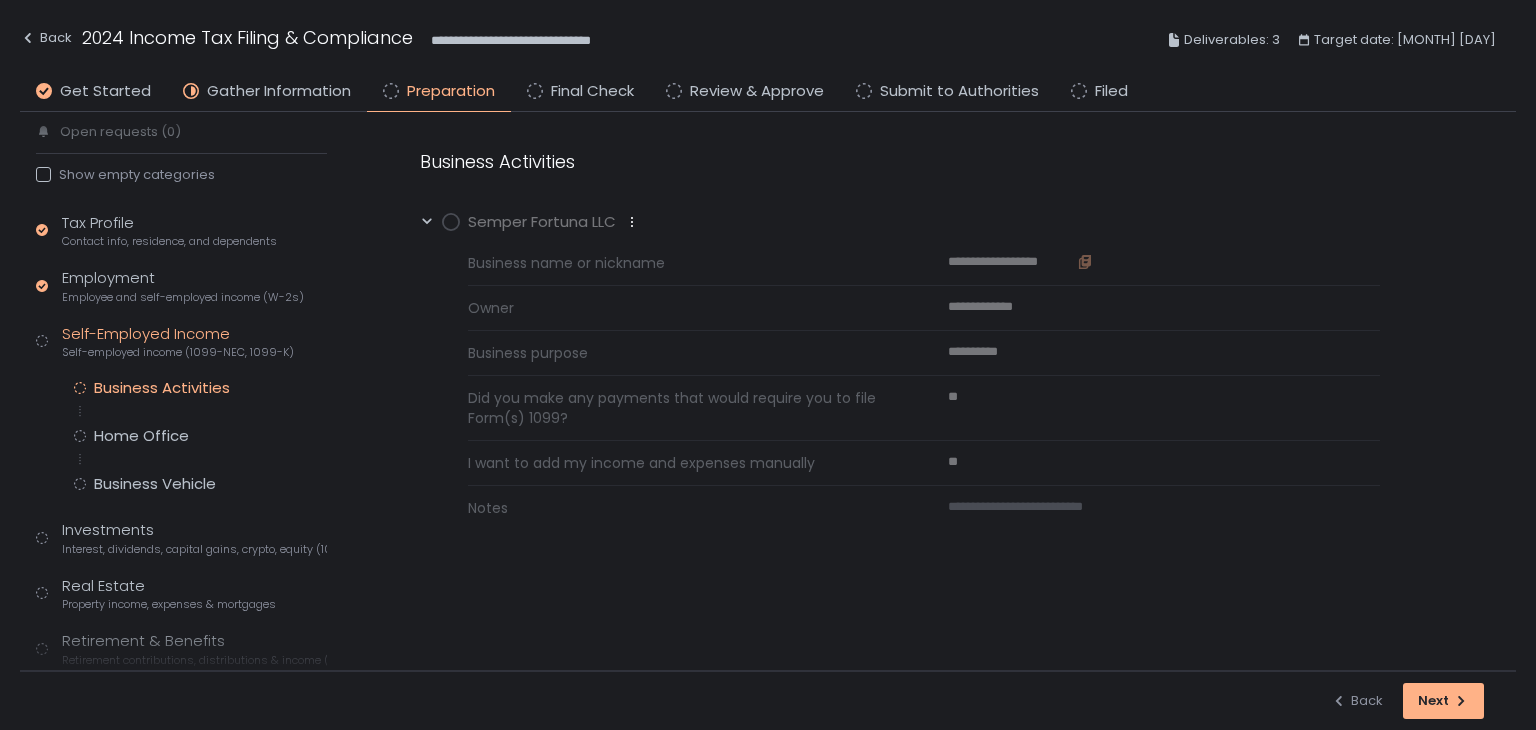 click 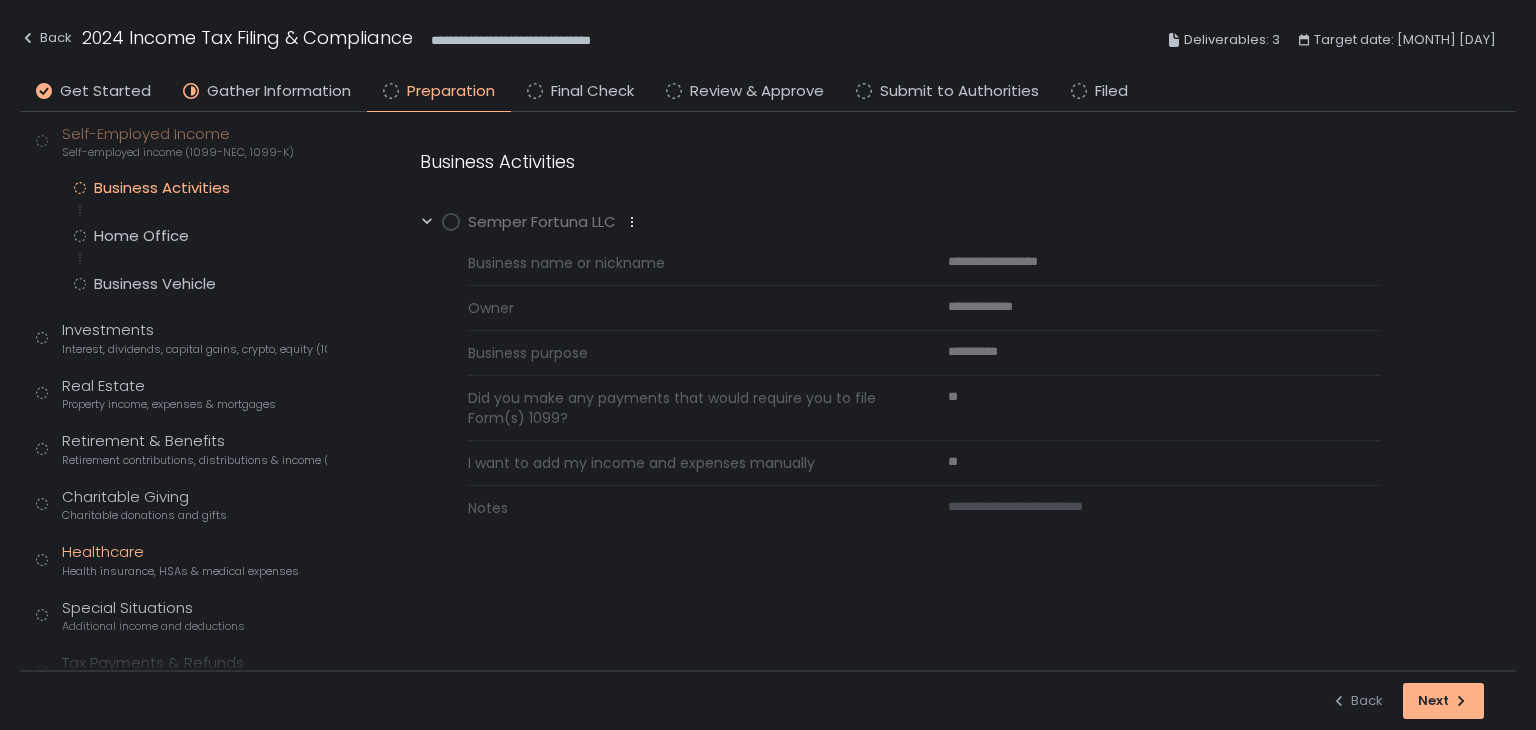 scroll, scrollTop: 428, scrollLeft: 0, axis: vertical 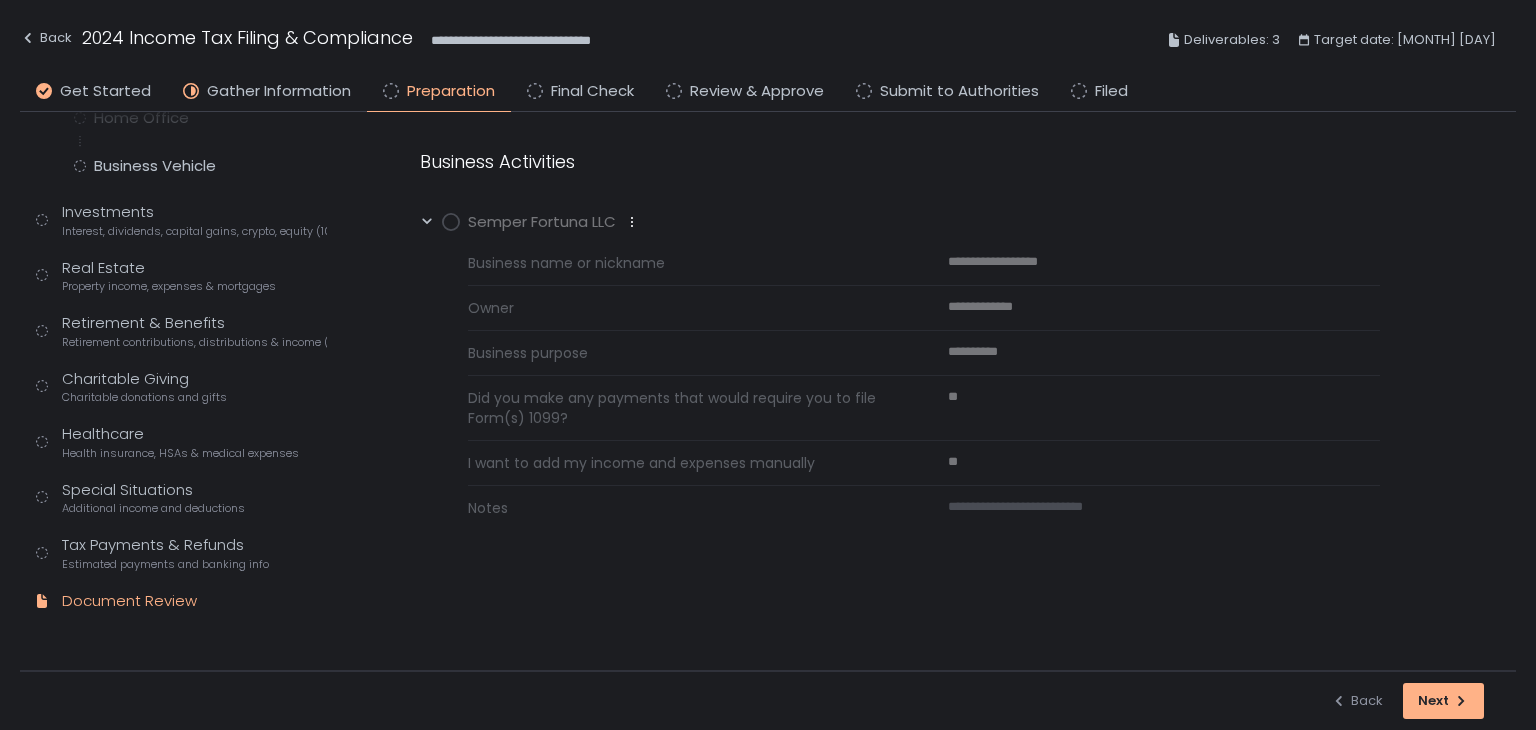 click on "Document Review" 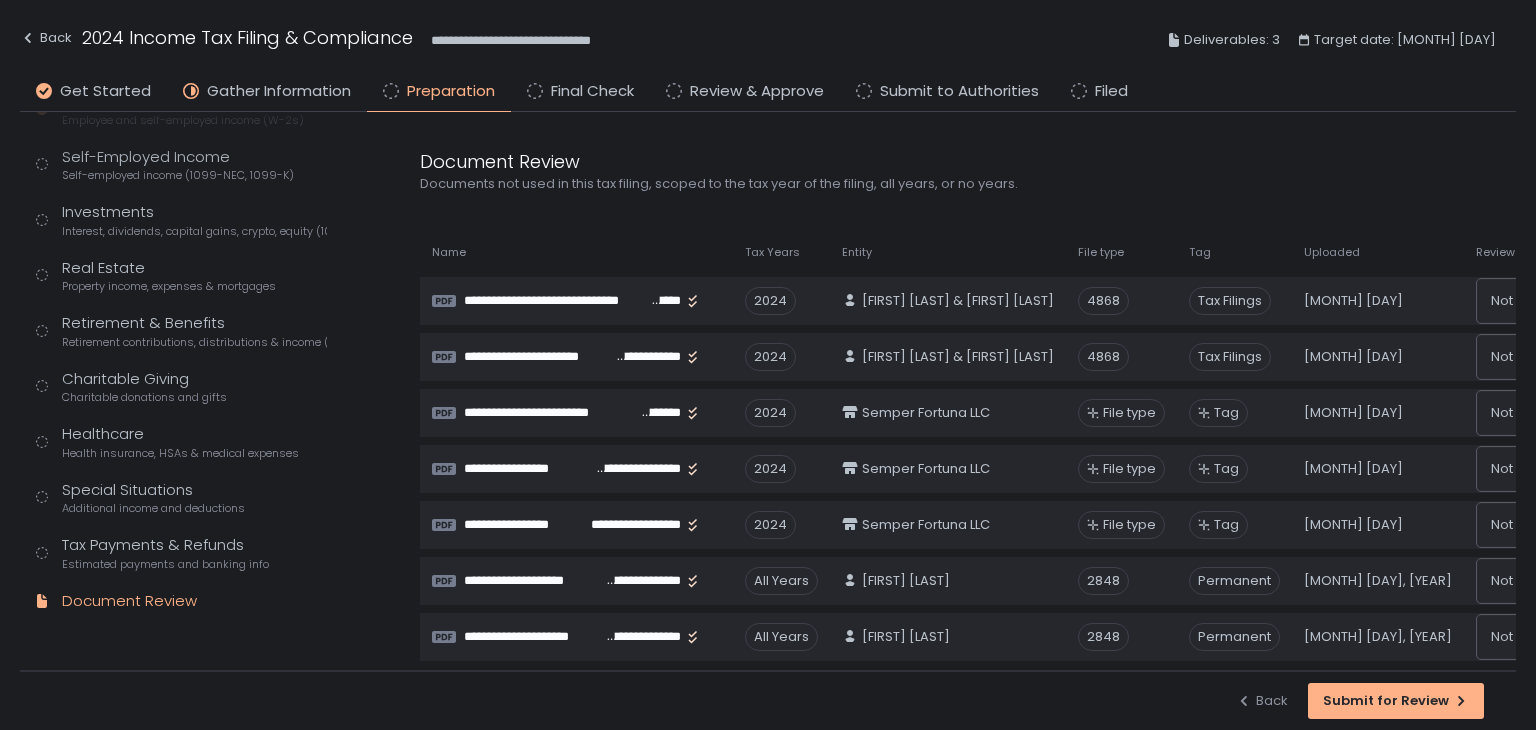 scroll, scrollTop: 287, scrollLeft: 0, axis: vertical 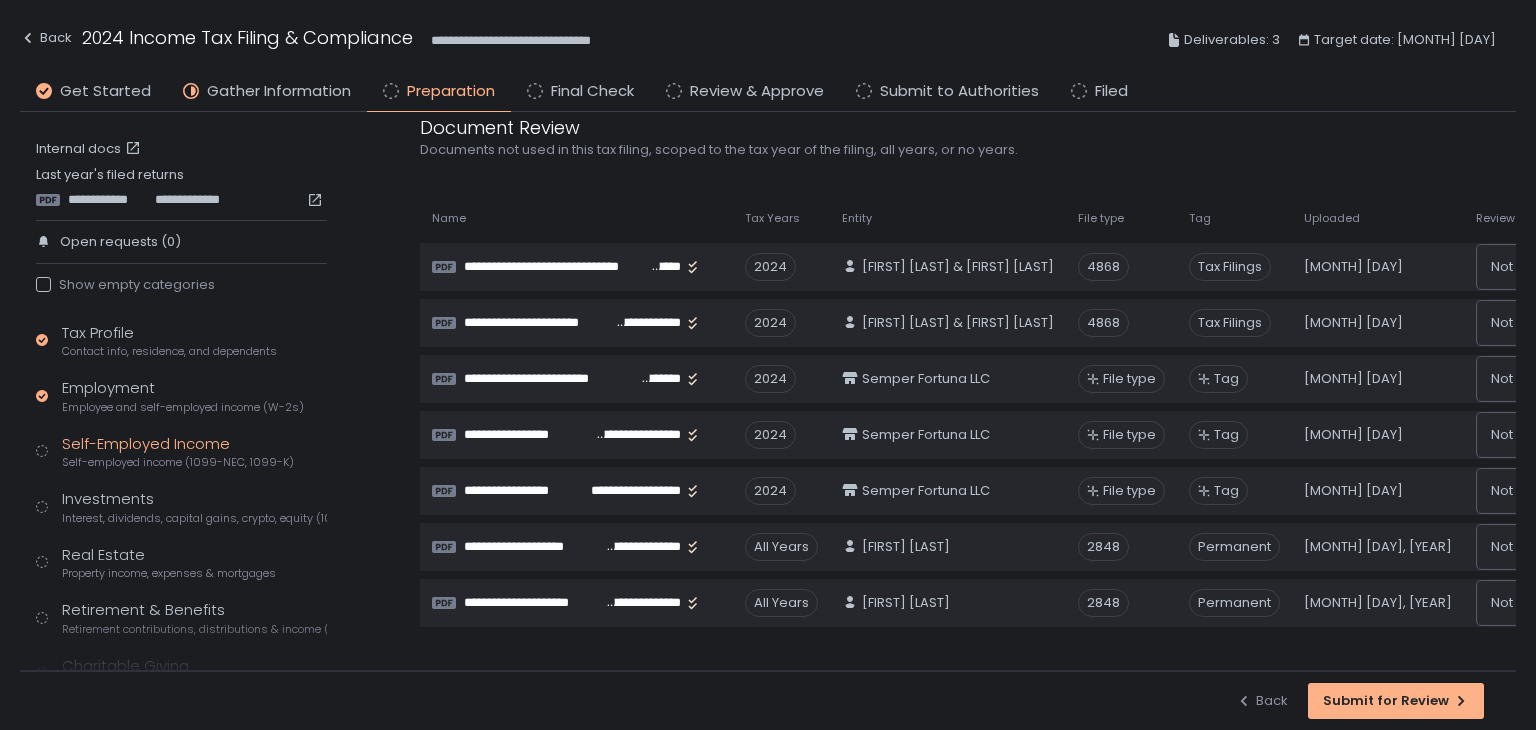 click on "Self-Employed Income Self-employed income (1099-NEC, 1099-K)" 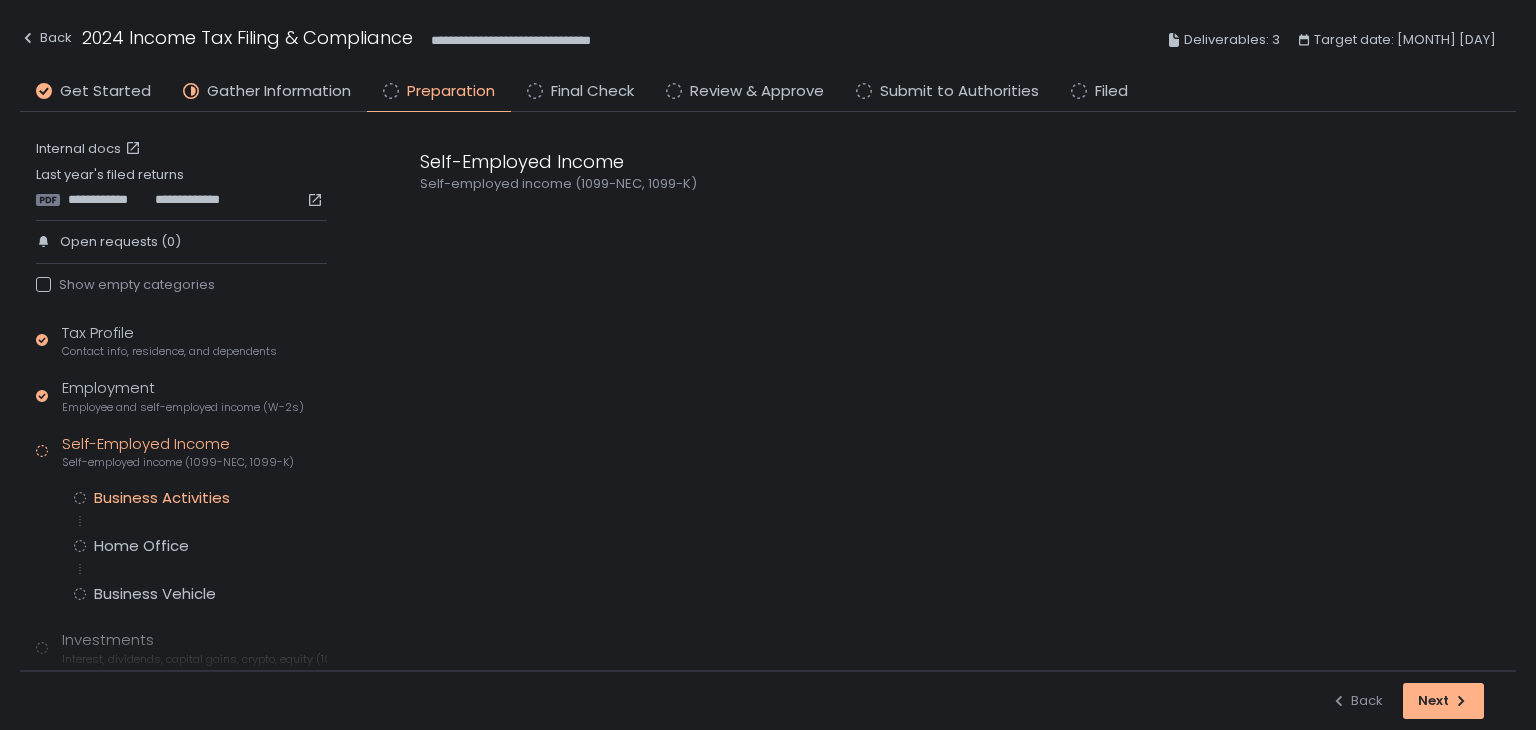 click on "Business Activities" 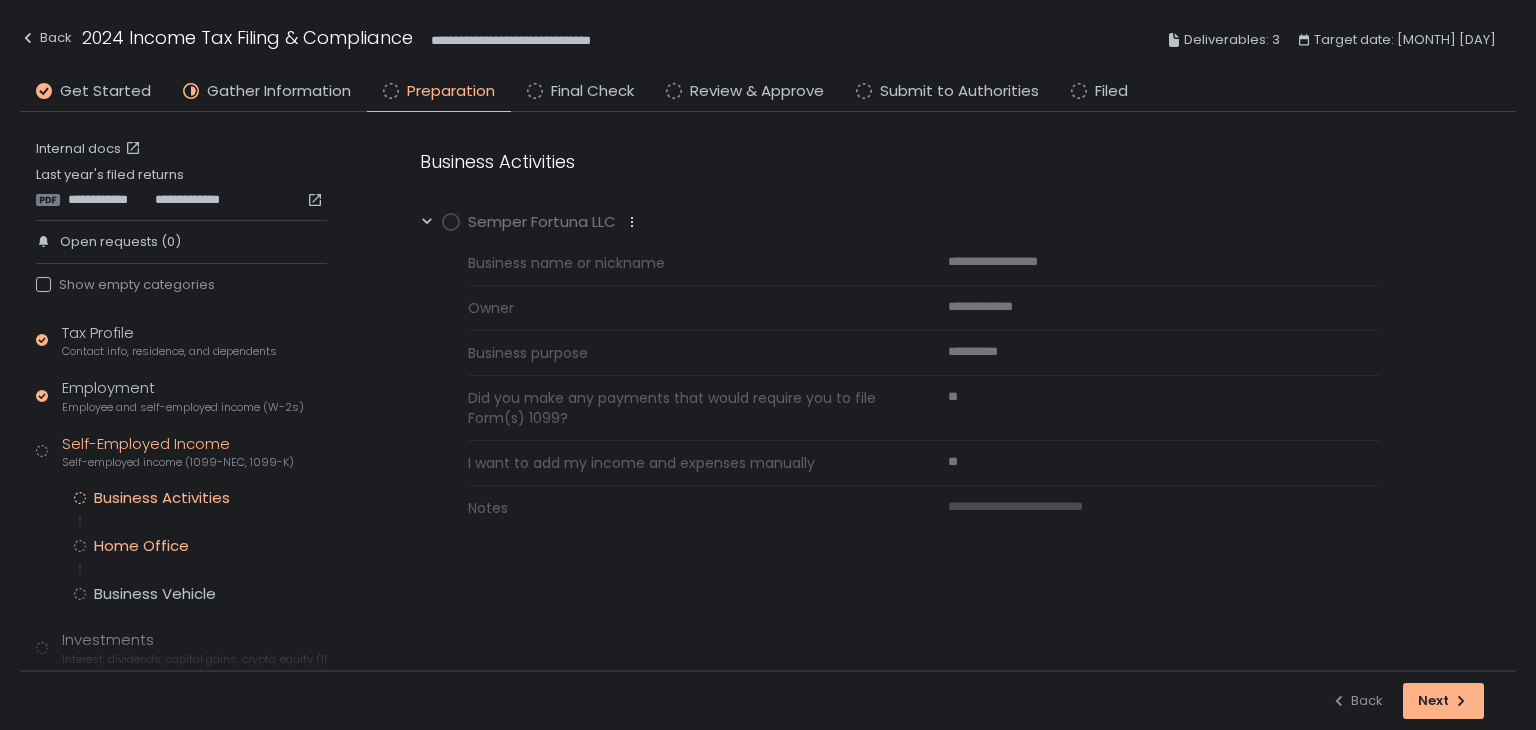 click on "Home Office" 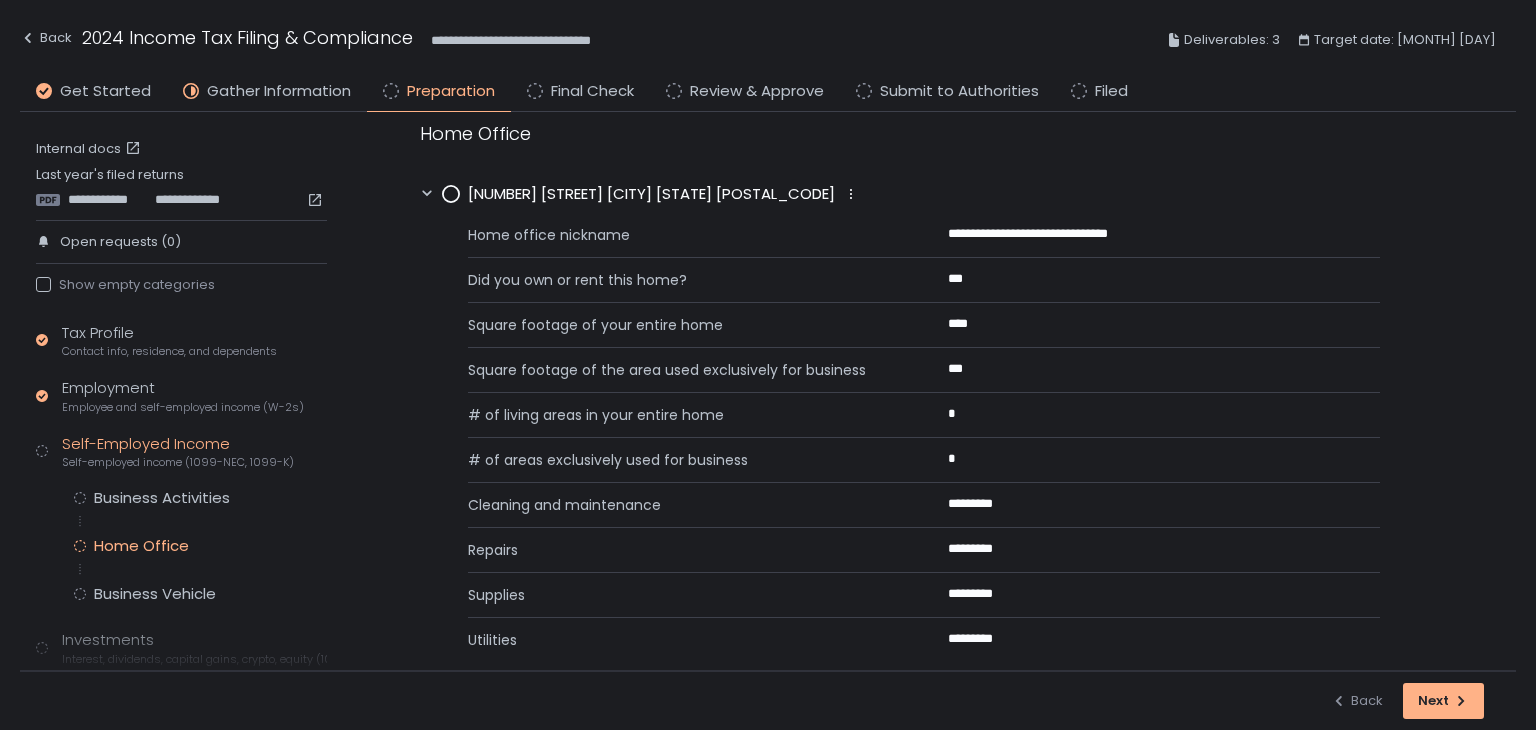 scroll, scrollTop: 54, scrollLeft: 0, axis: vertical 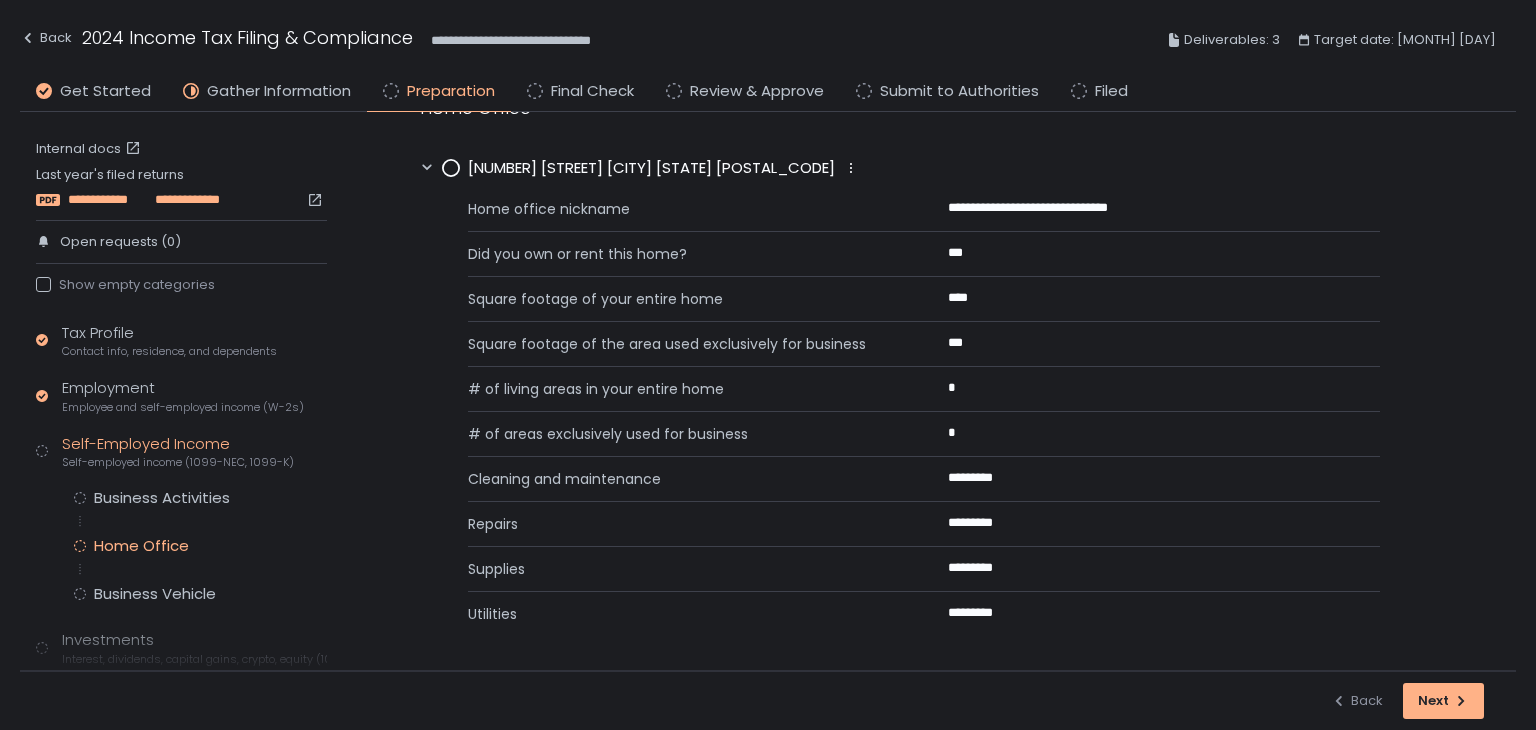 click on "**********" at bounding box center [108, 200] 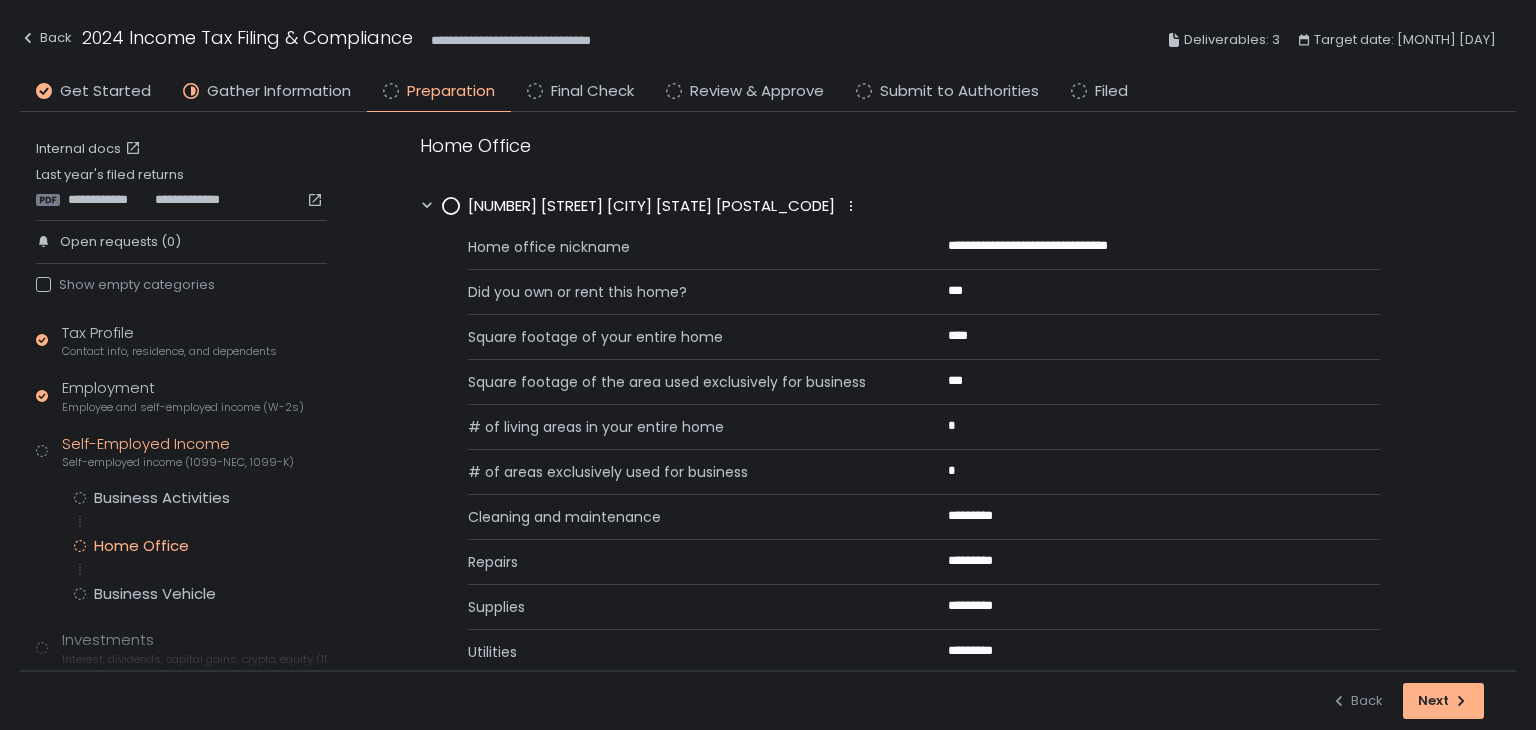 scroll, scrollTop: 0, scrollLeft: 0, axis: both 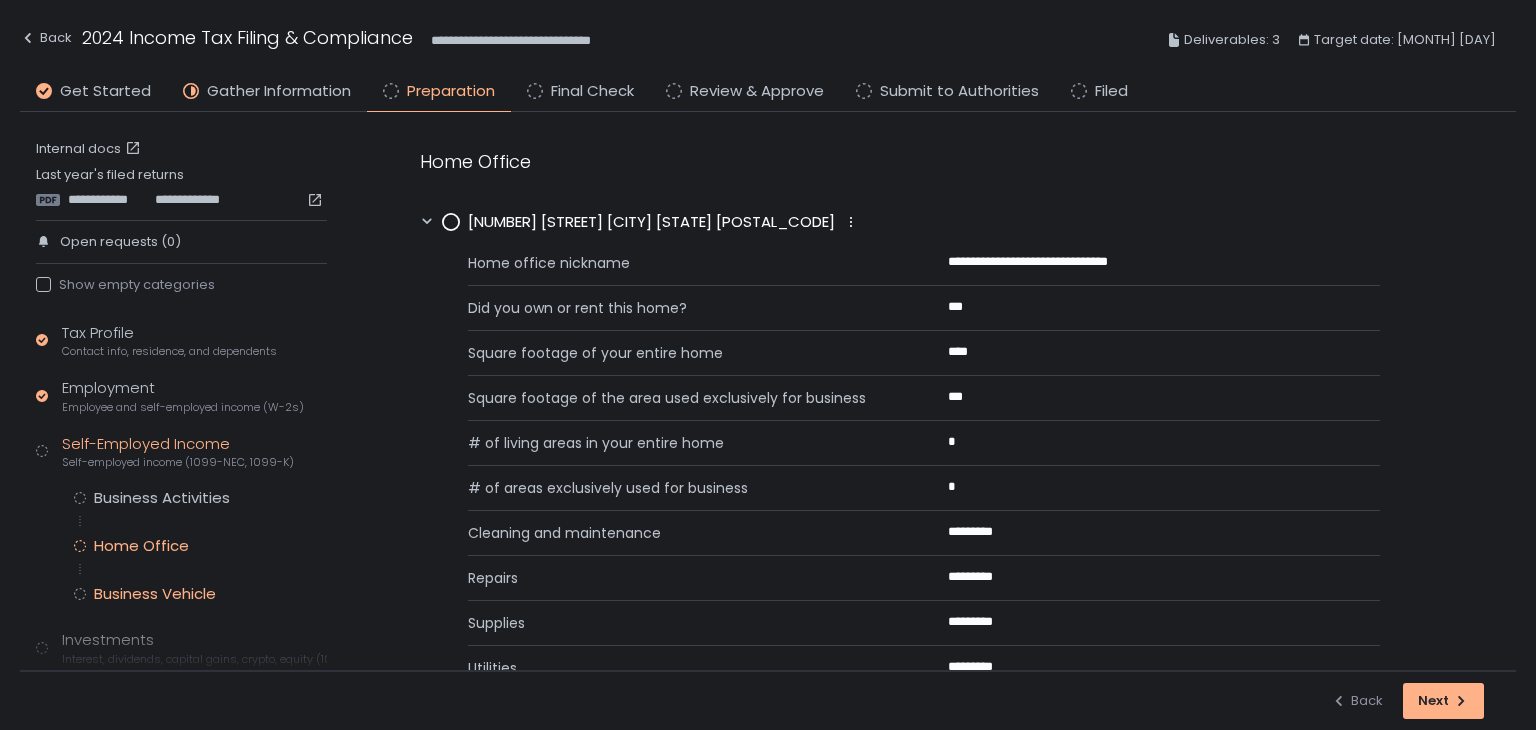 click on "Business Vehicle" 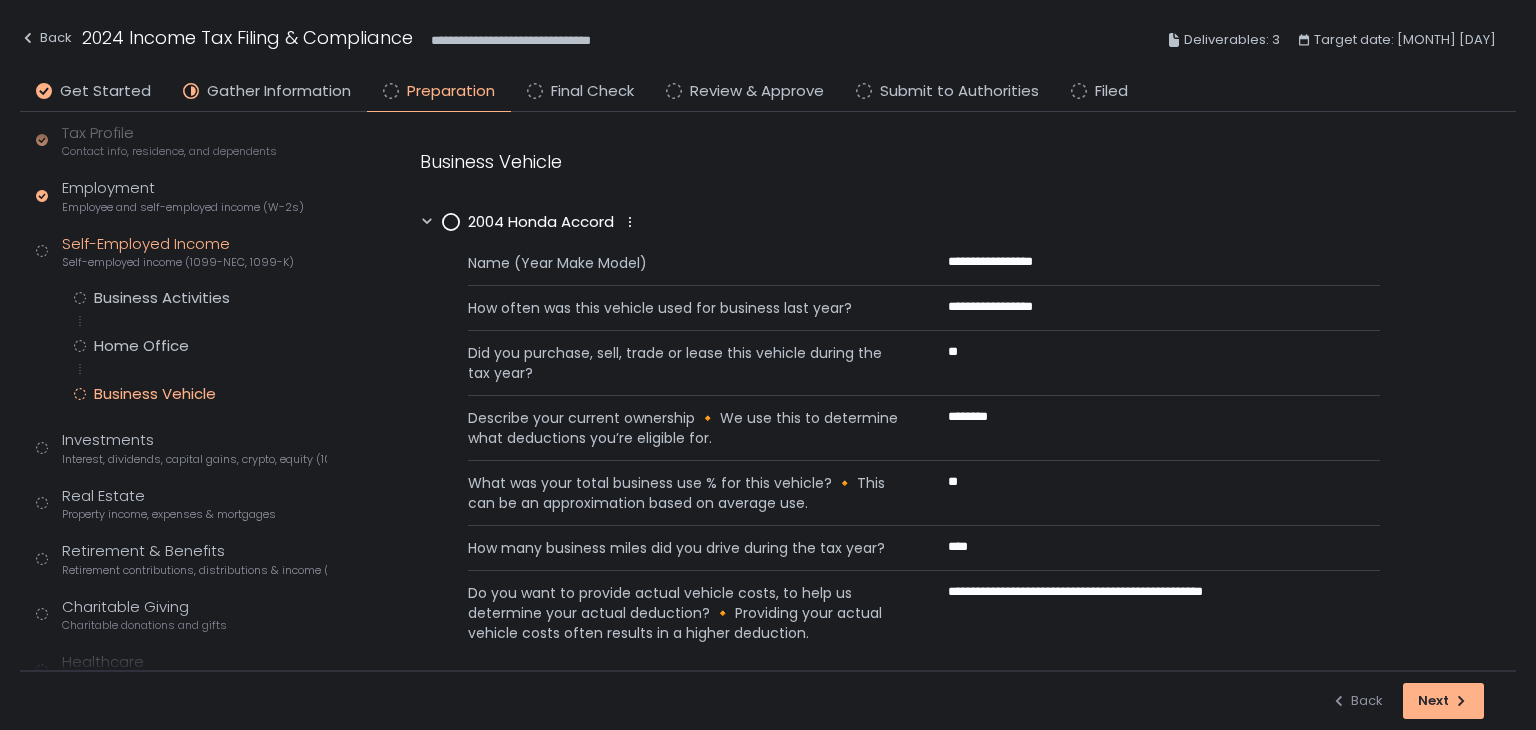 scroll, scrollTop: 300, scrollLeft: 0, axis: vertical 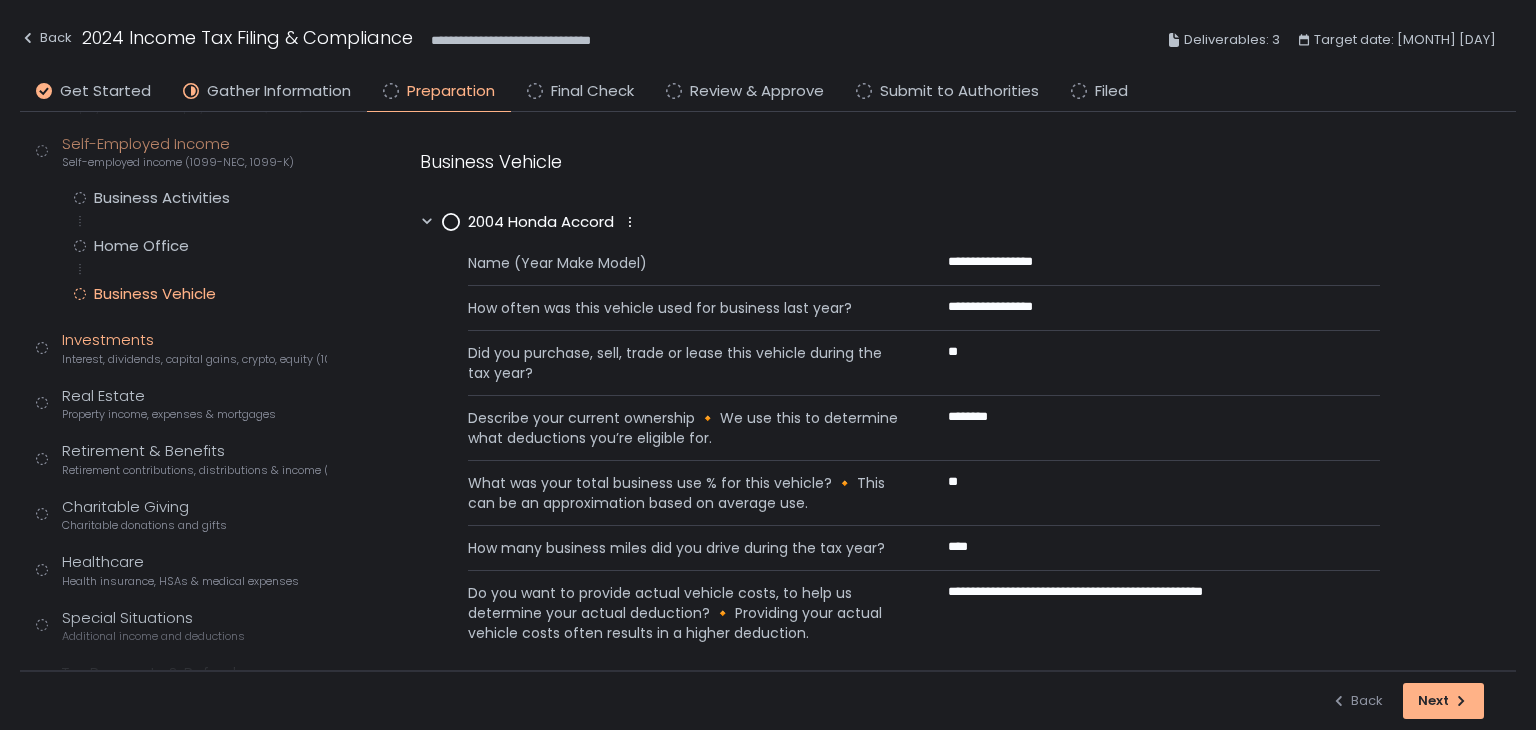 click on "Investments Interest, dividends, capital gains, crypto, equity (1099s, K-1s)" 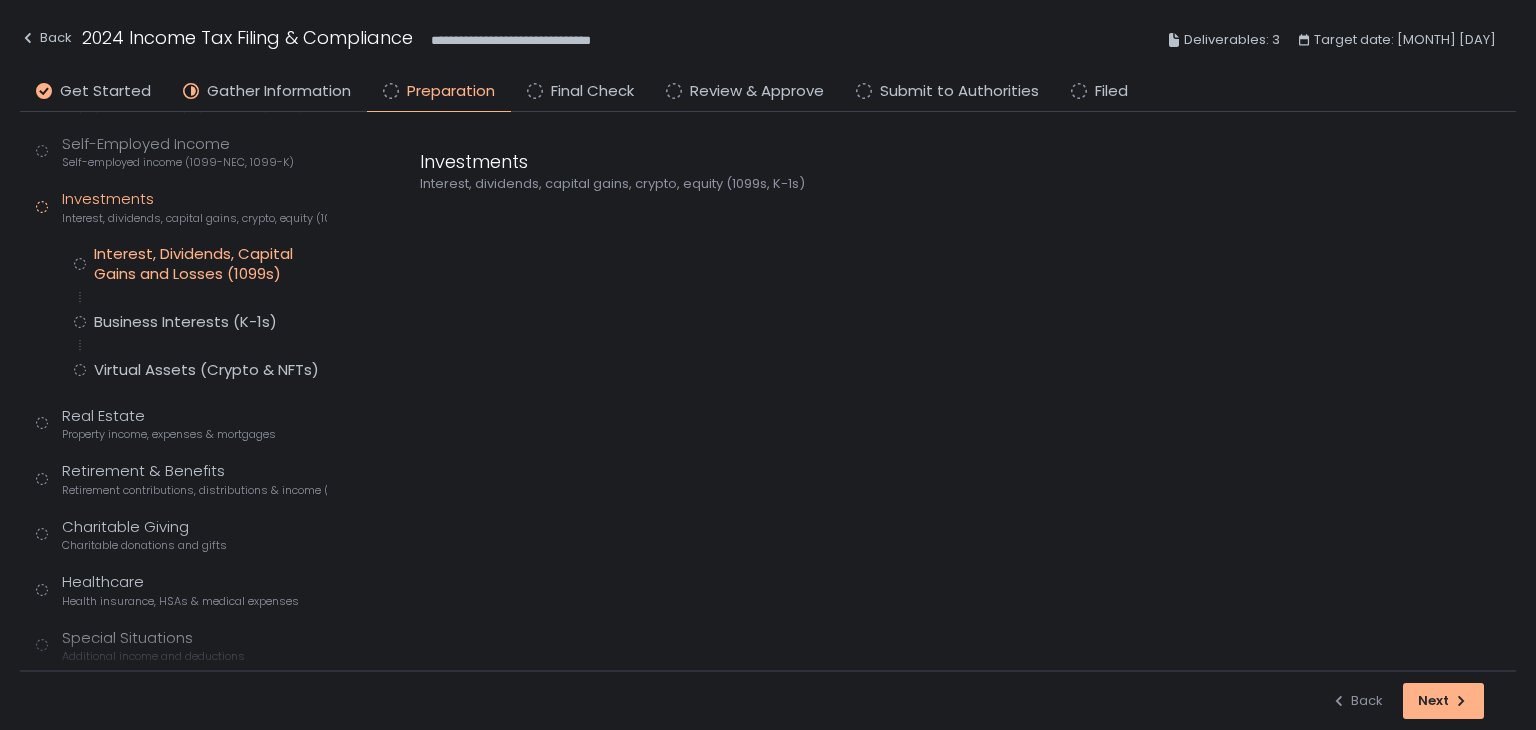 click on "Interest, Dividends, Capital Gains and Losses (1099s)" 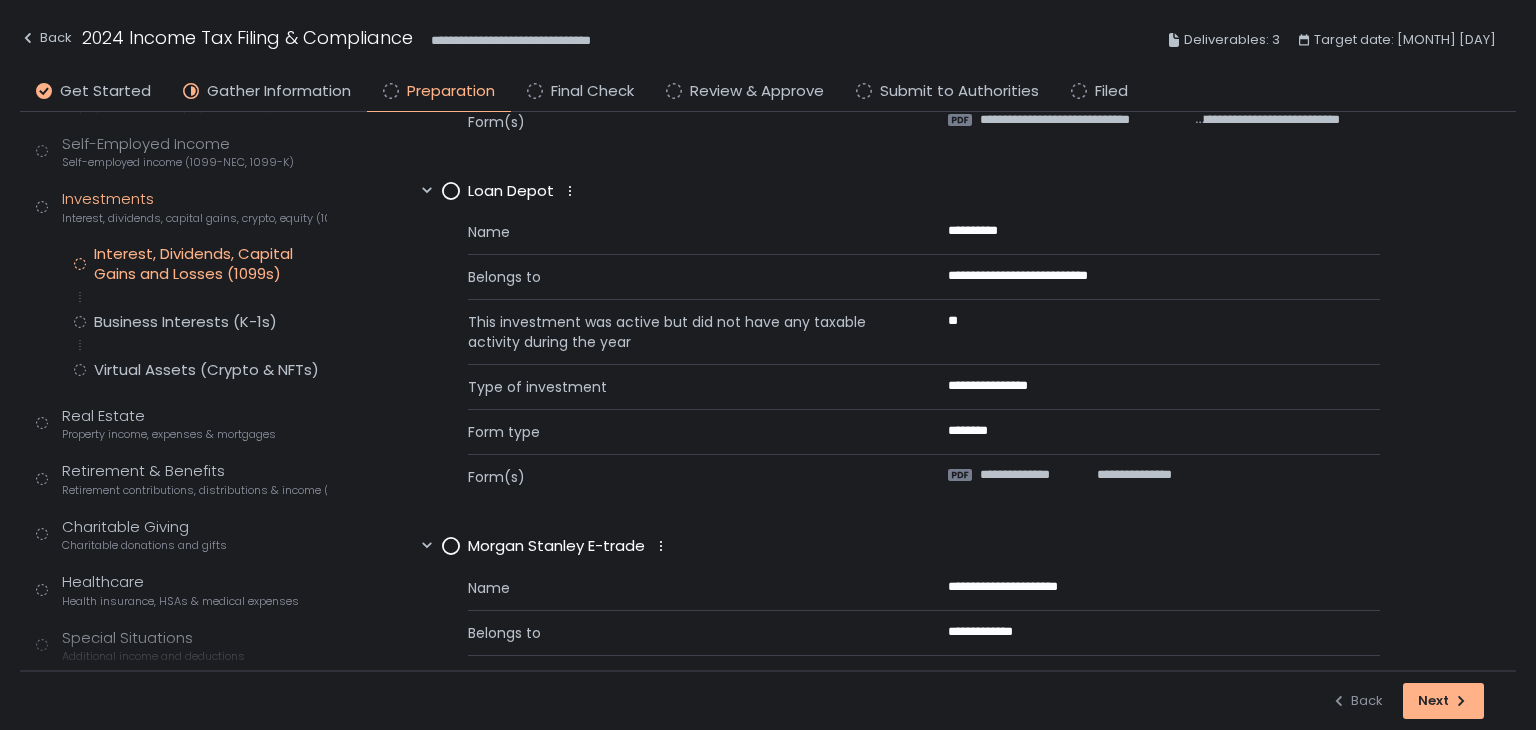 scroll, scrollTop: 958, scrollLeft: 0, axis: vertical 